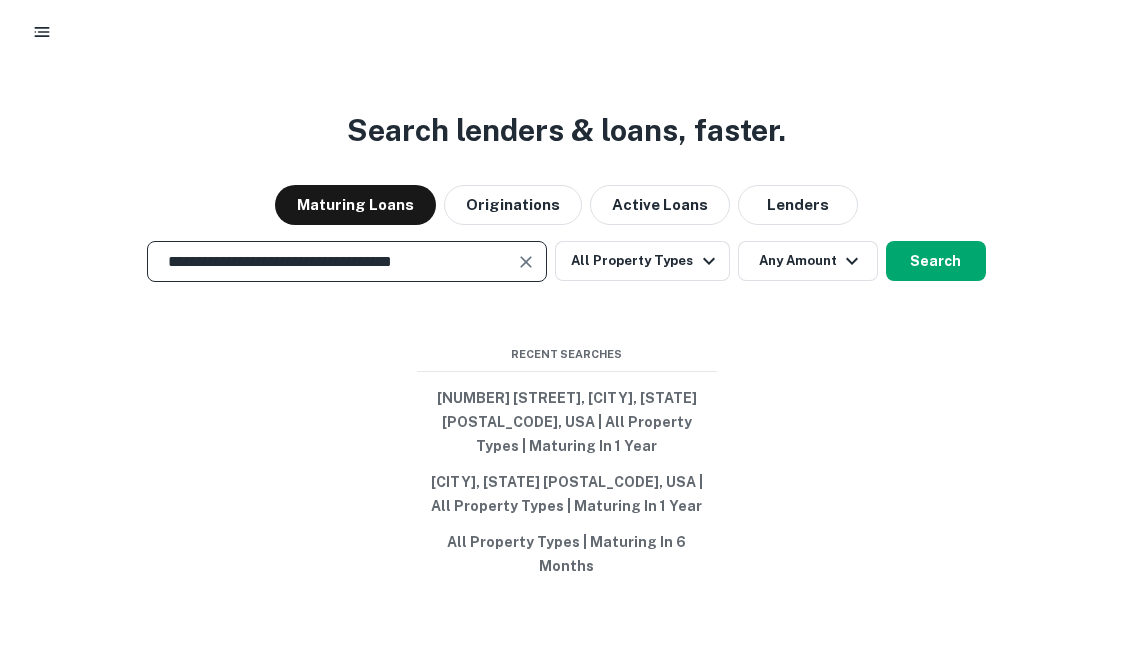 scroll, scrollTop: 0, scrollLeft: 0, axis: both 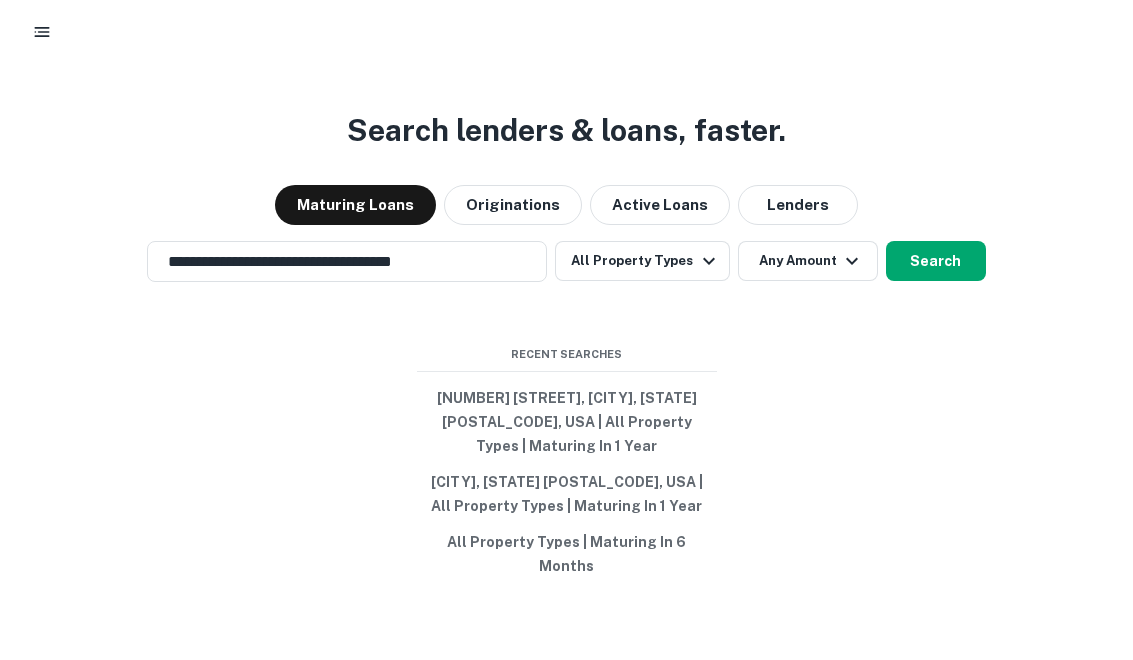 click at bounding box center (526, 262) 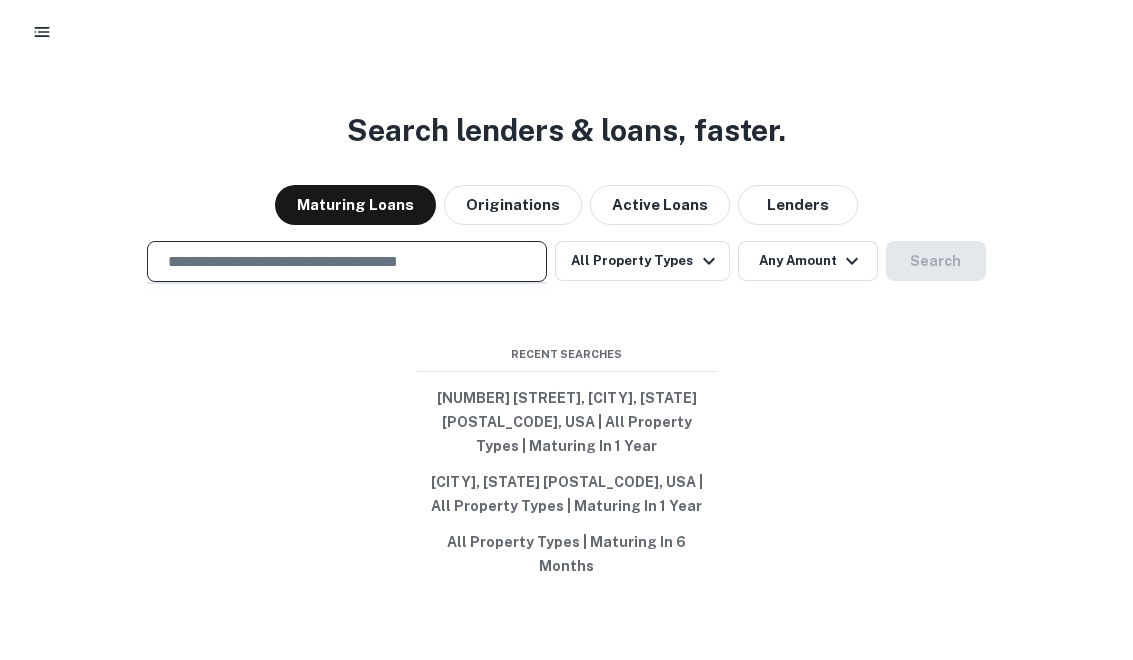 paste on "**********" 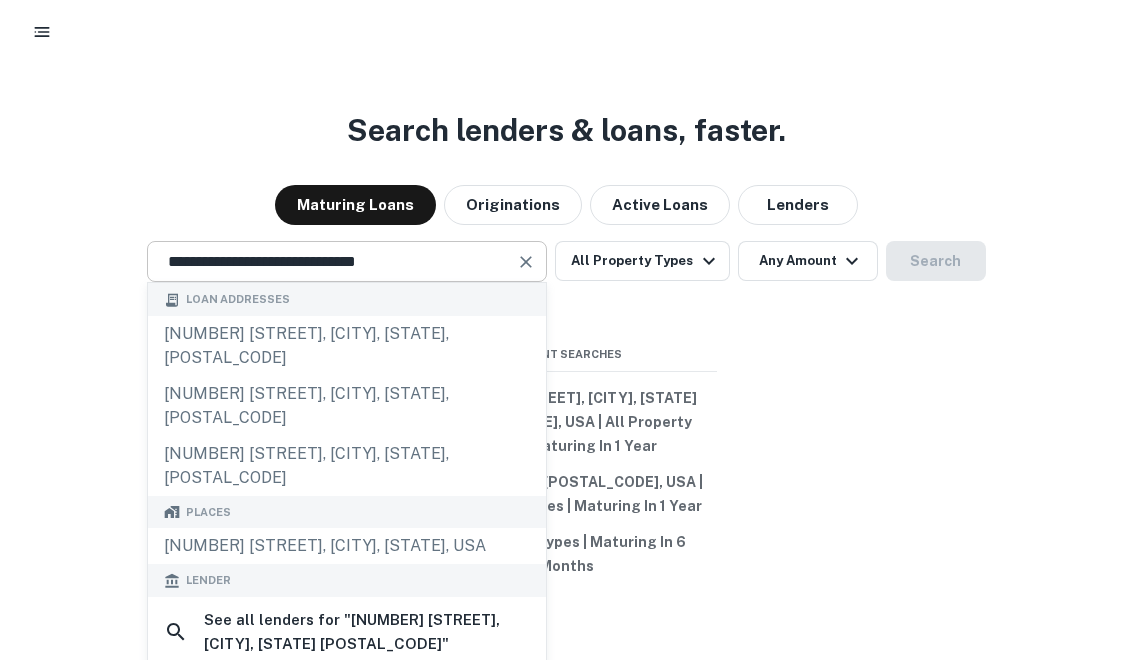 click at bounding box center [526, 262] 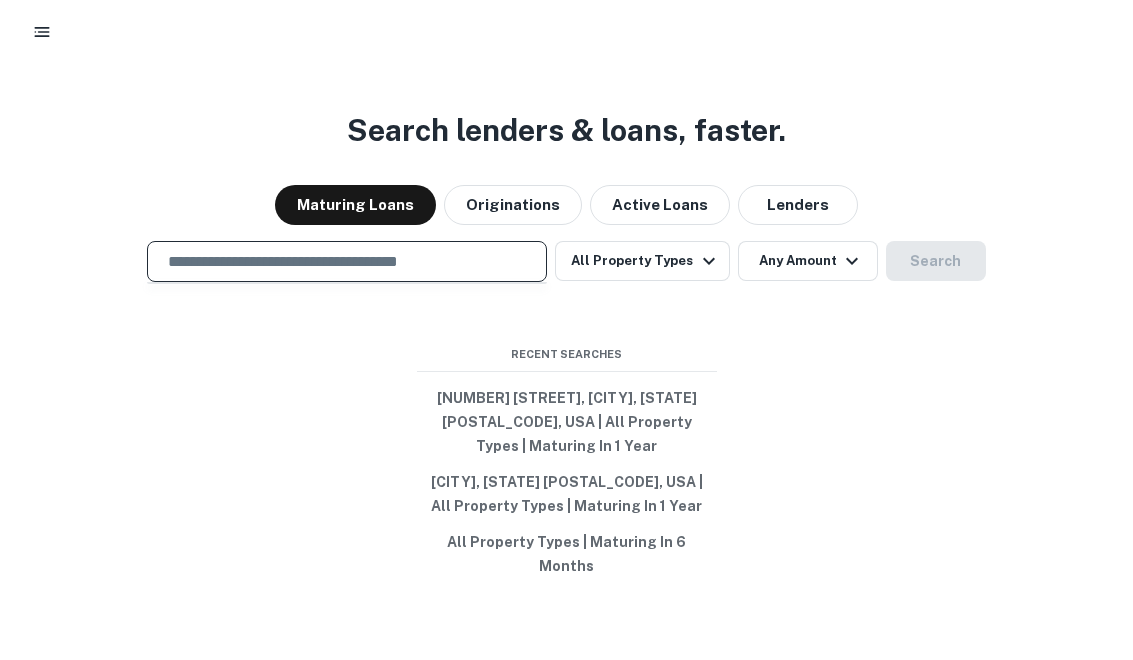 paste on "**********" 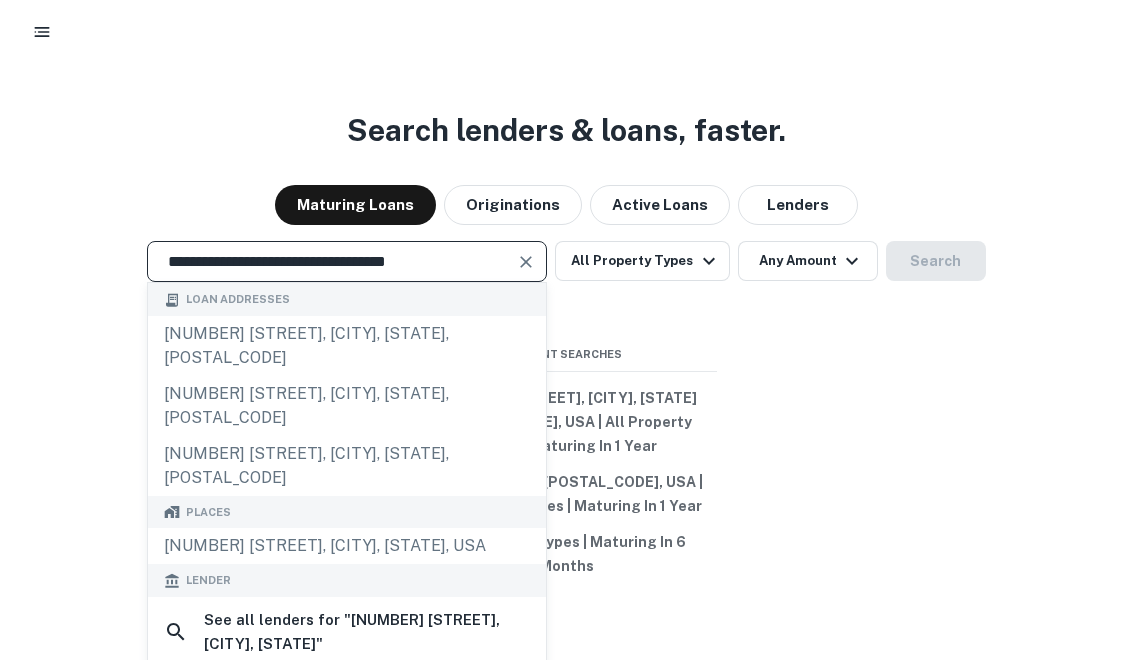 click at bounding box center [526, 262] 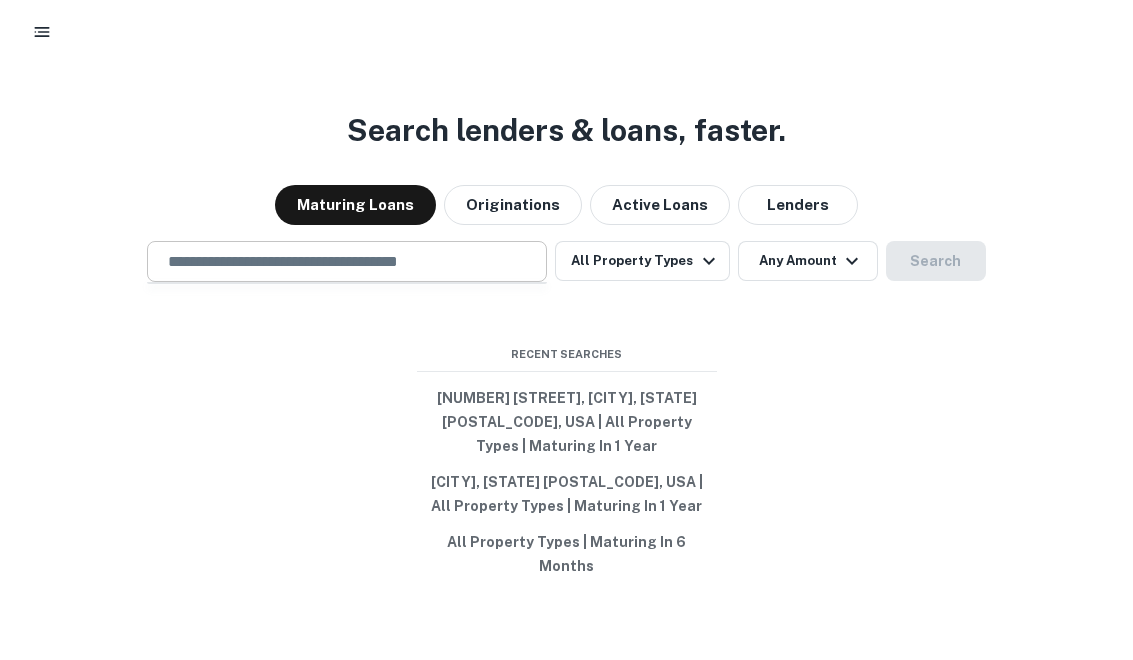 paste on "**********" 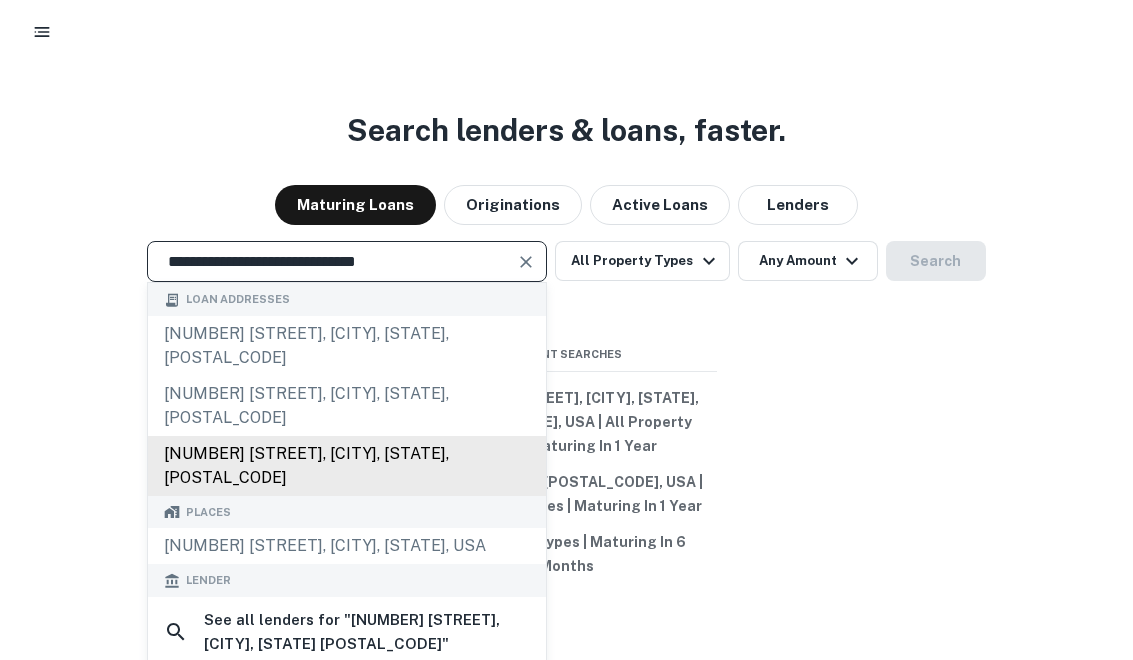 scroll, scrollTop: 0, scrollLeft: 0, axis: both 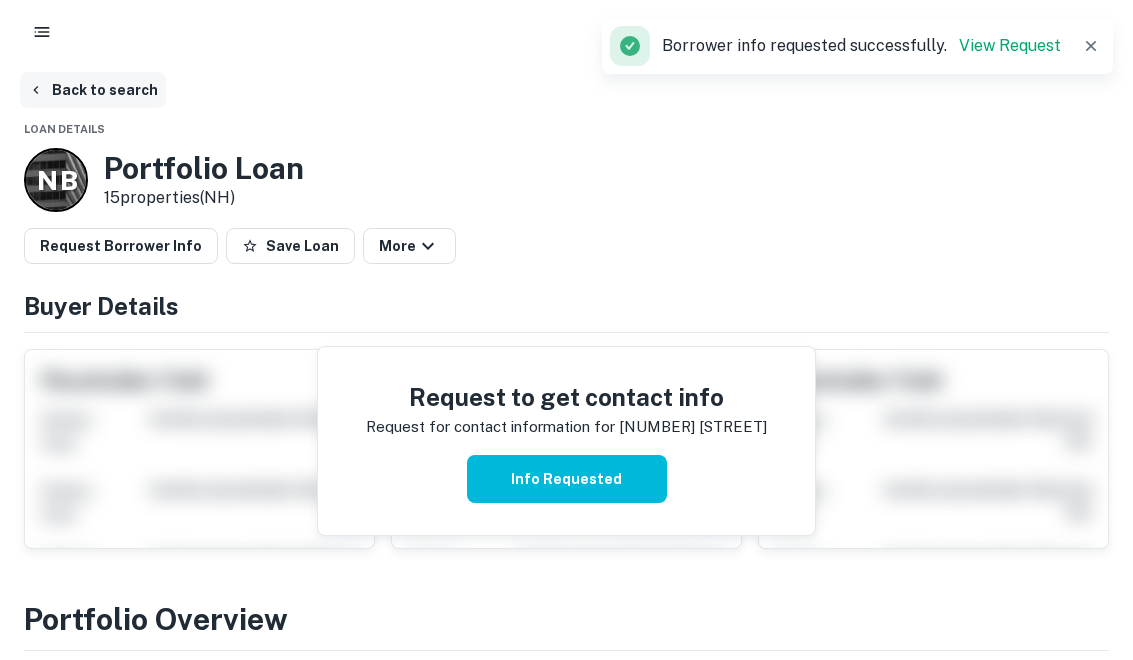 click on "Back to search" at bounding box center (93, 90) 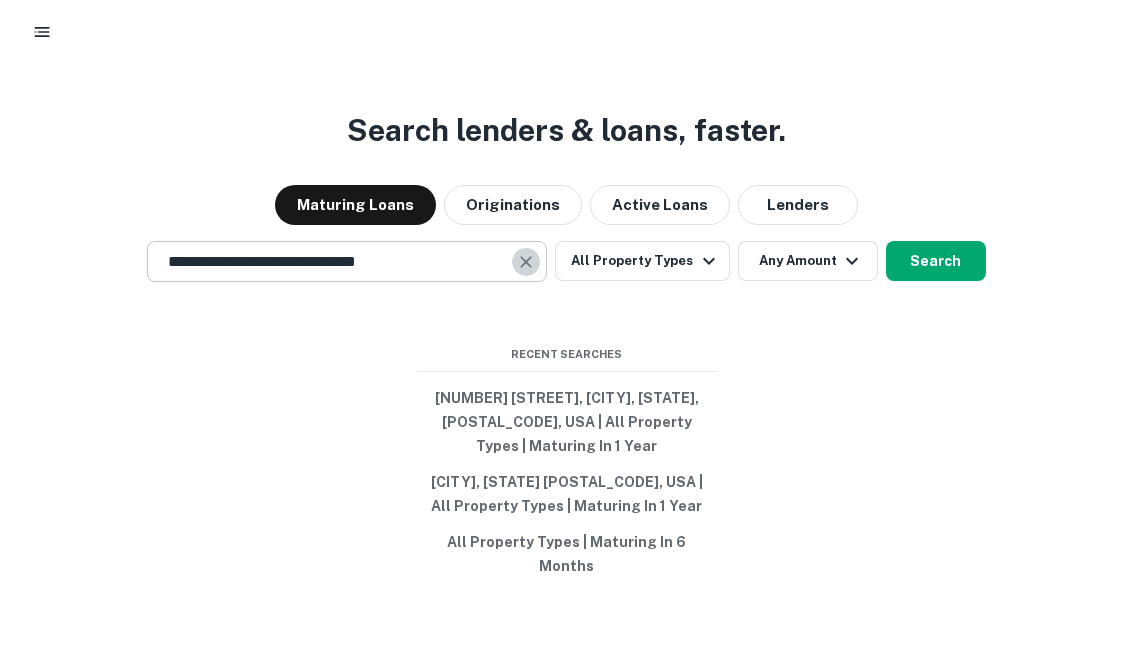 click at bounding box center [526, 262] 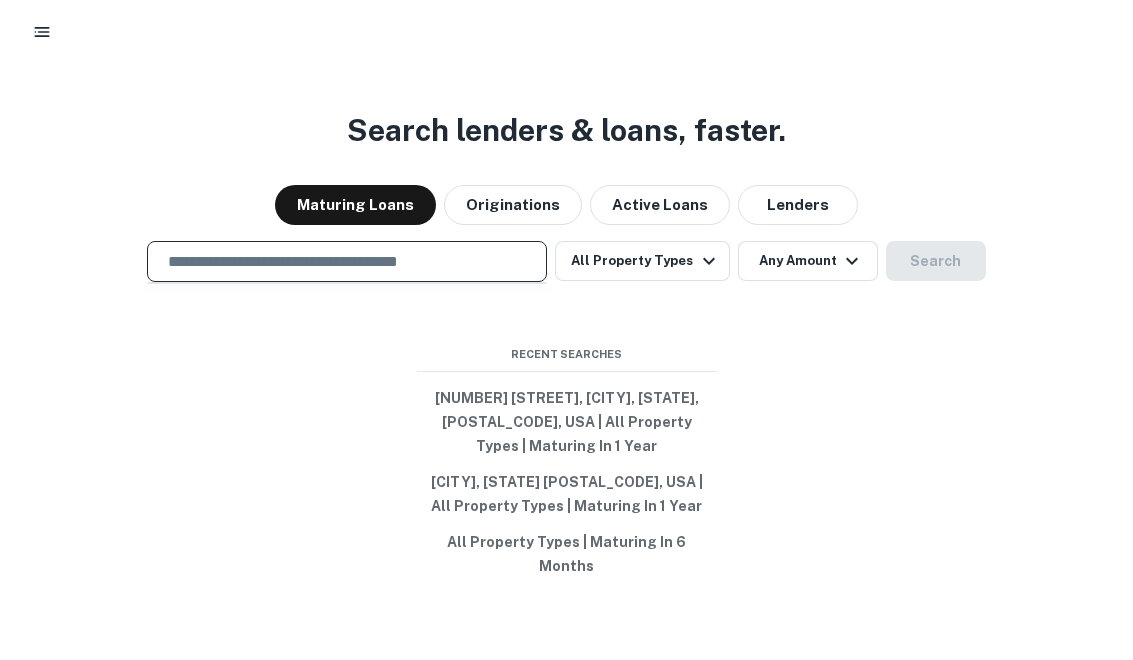paste on "**********" 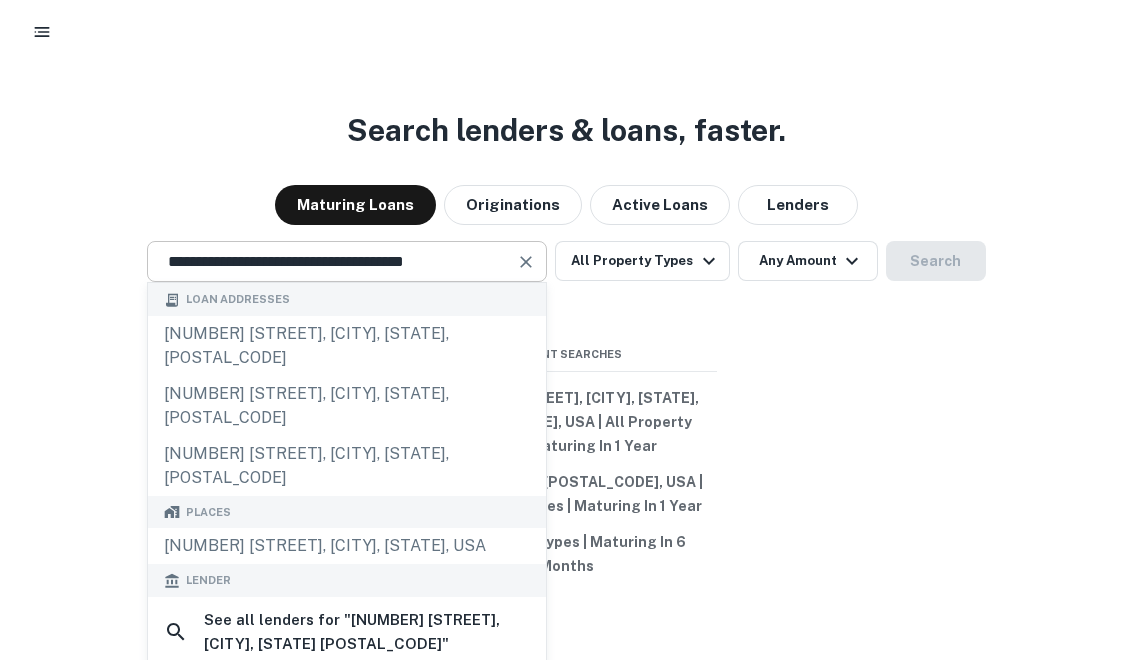 click at bounding box center [526, 262] 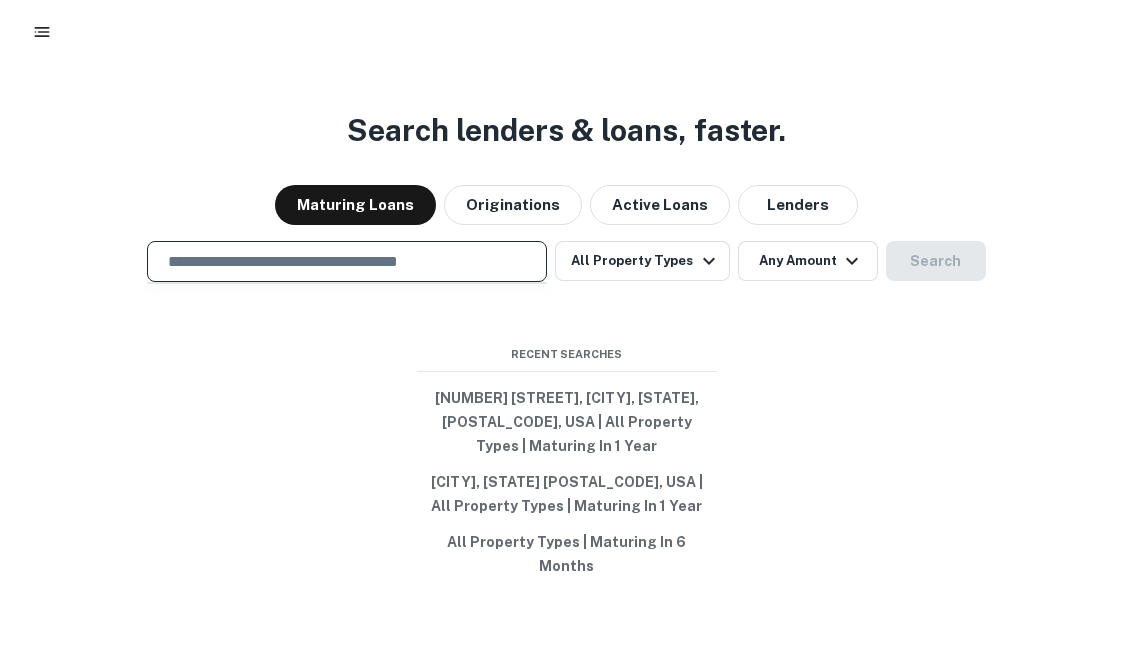 paste on "**********" 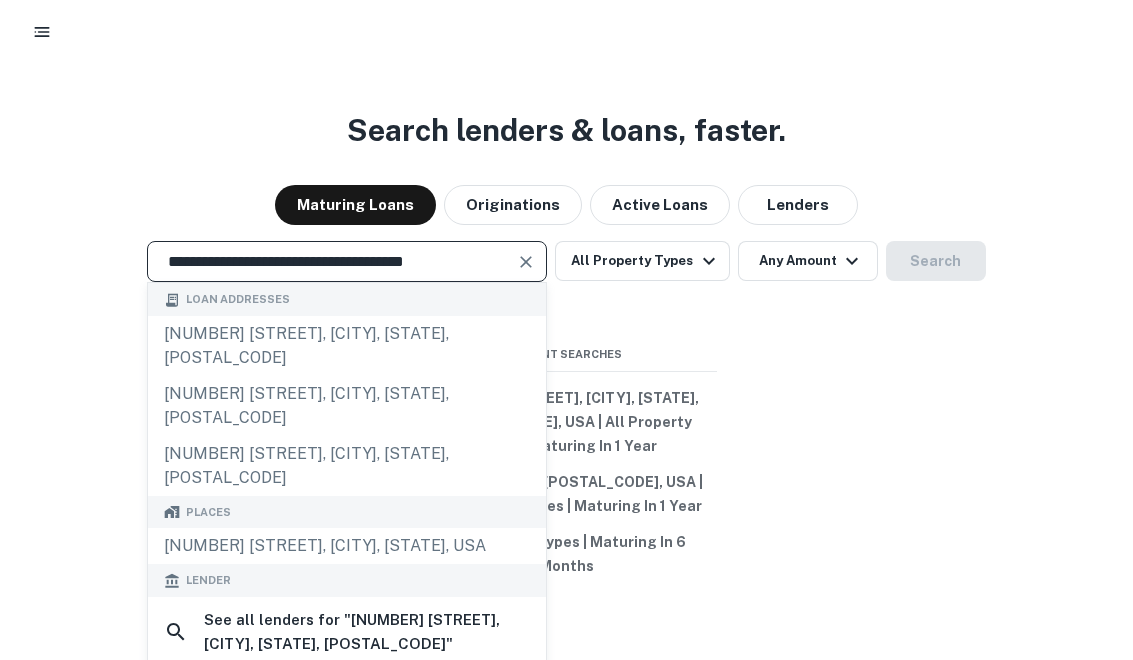 type on "**********" 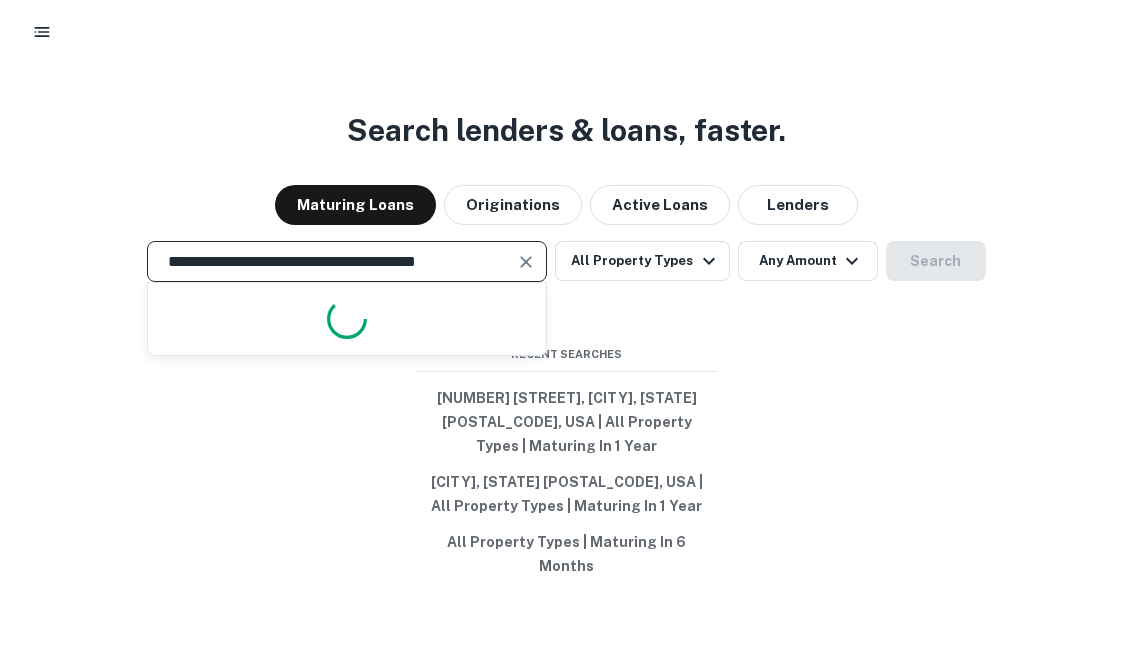 click on "**********" at bounding box center (332, 261) 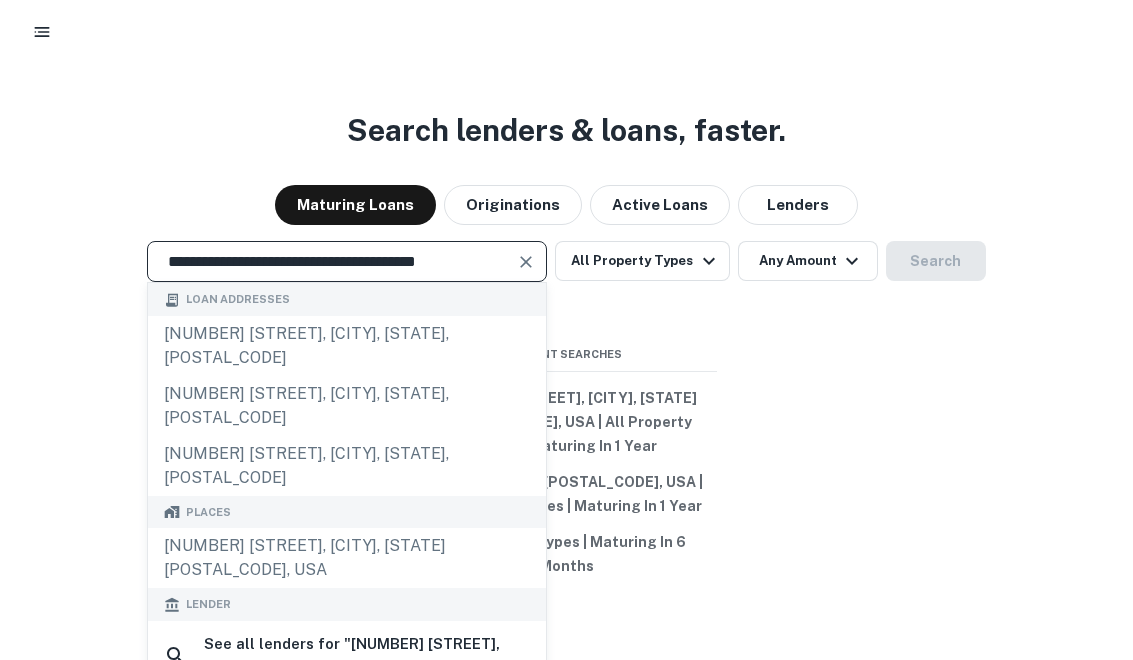 scroll, scrollTop: 0, scrollLeft: 0, axis: both 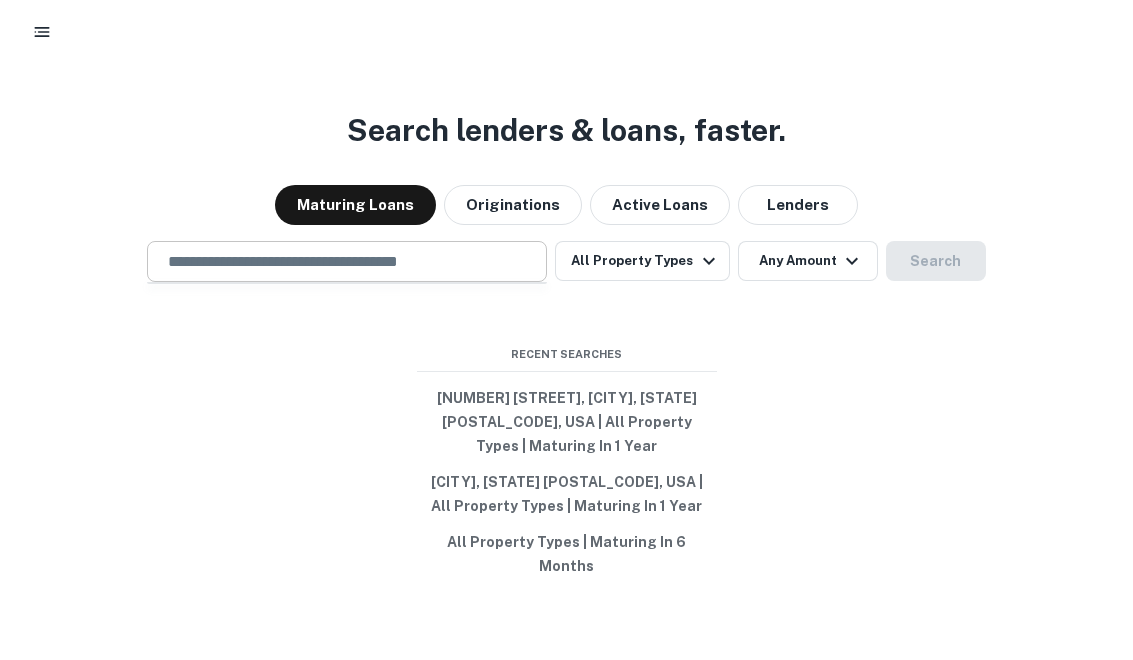 click at bounding box center (347, 261) 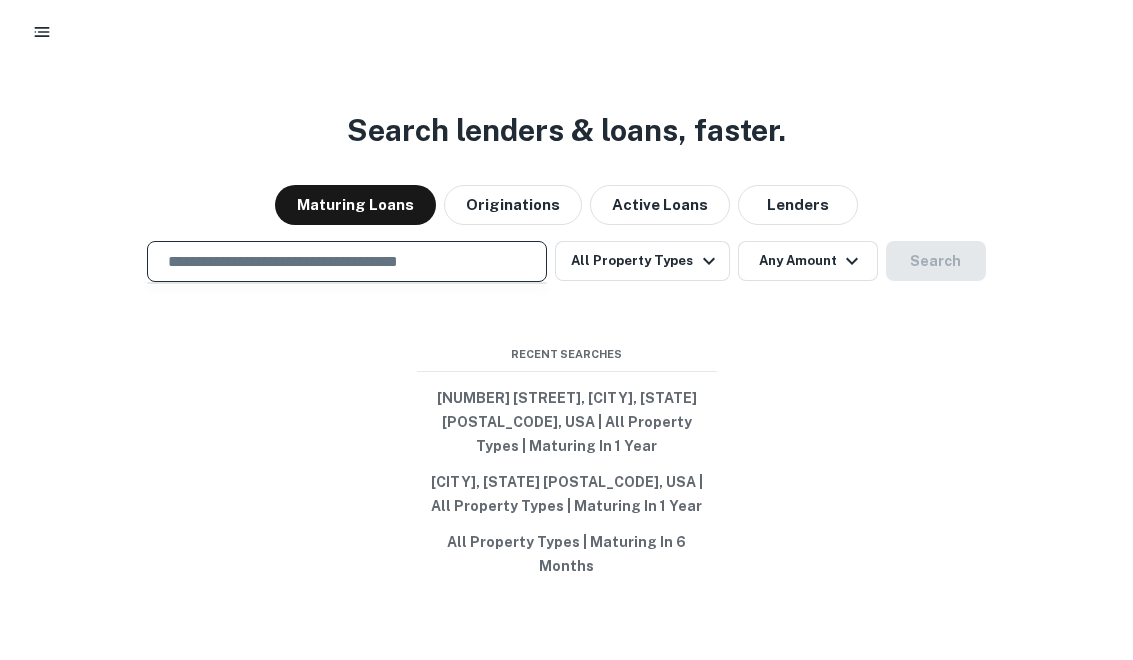 paste on "**********" 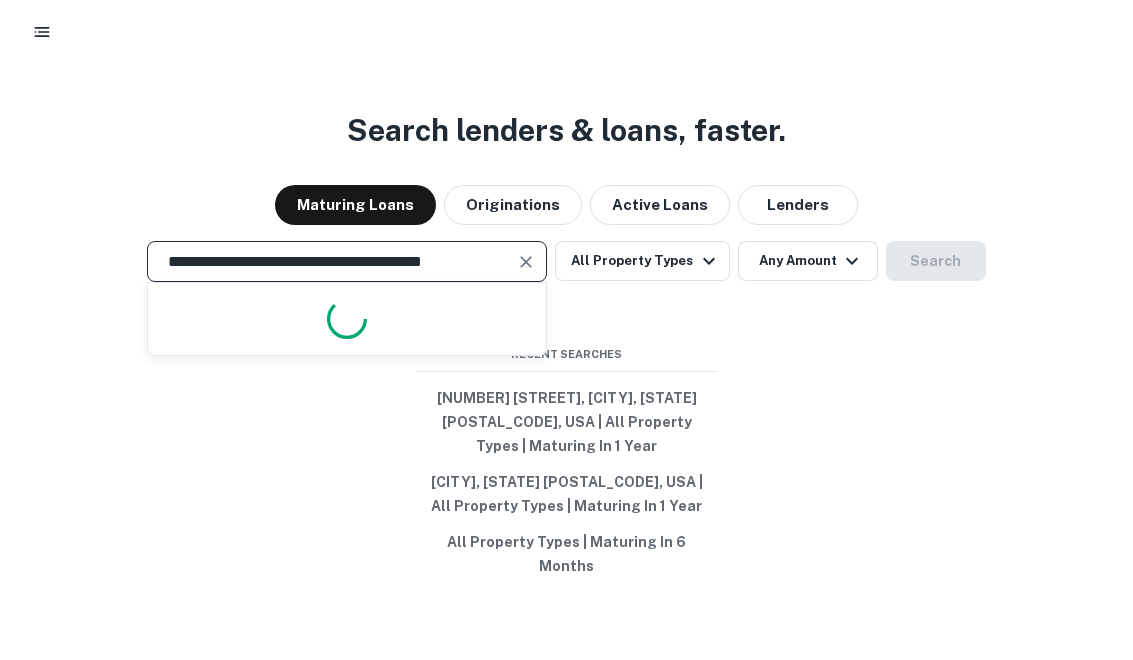 scroll, scrollTop: 0, scrollLeft: 10, axis: horizontal 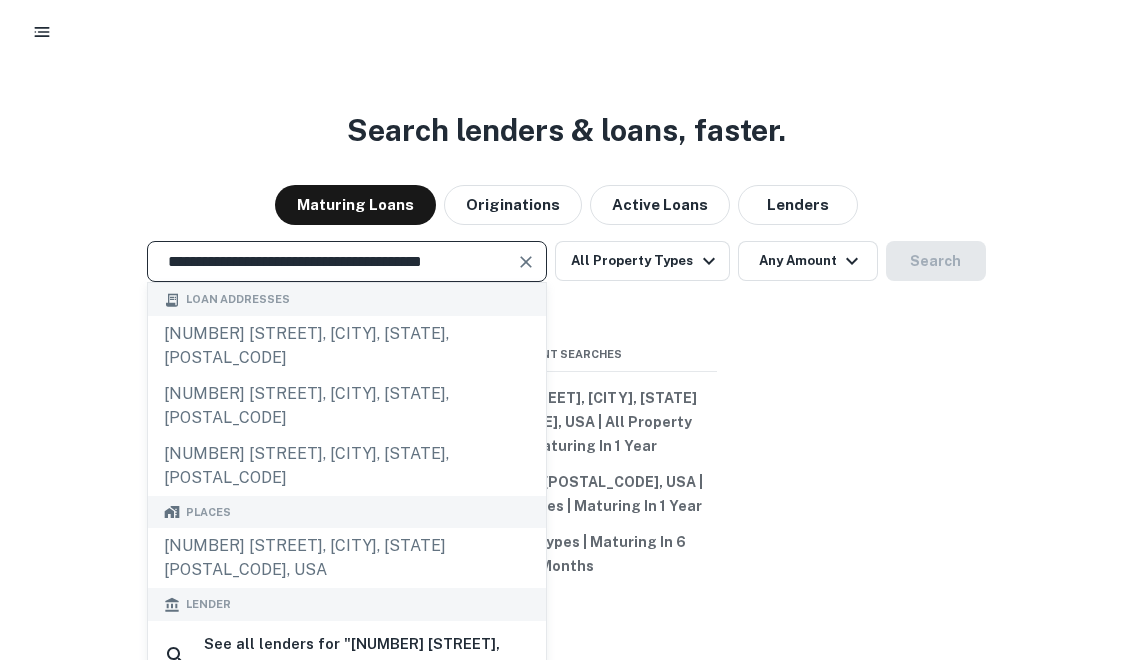 click on "**********" at bounding box center (332, 261) 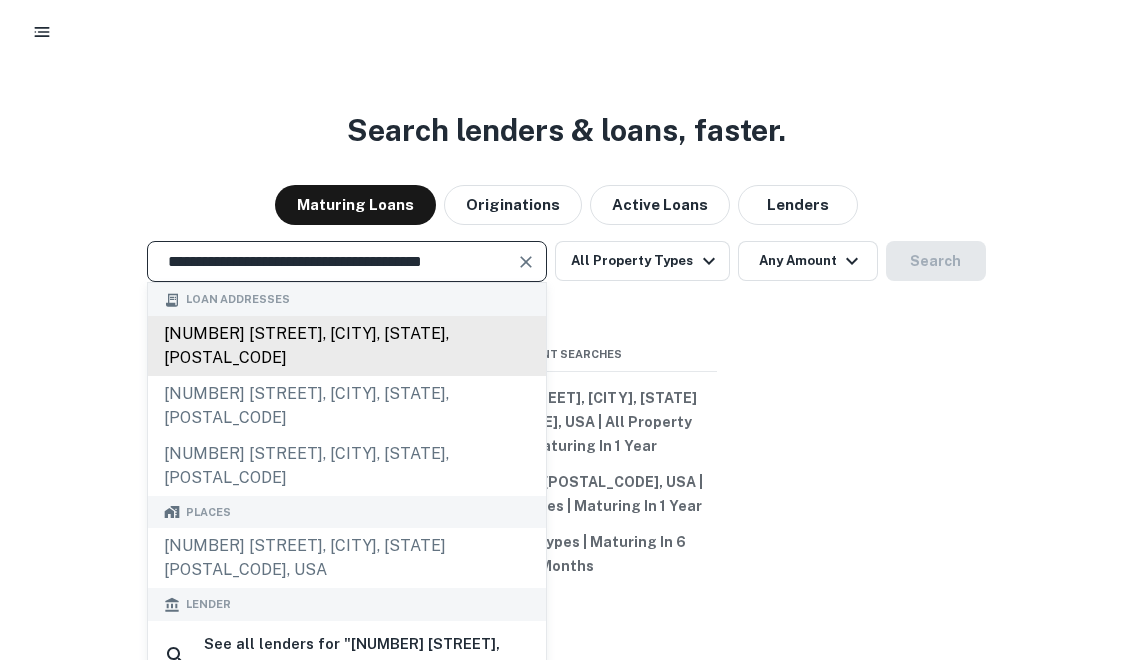 click on "[NUMBER] [STREET], [CITY], [STATE], [POSTAL_CODE]" at bounding box center (347, 346) 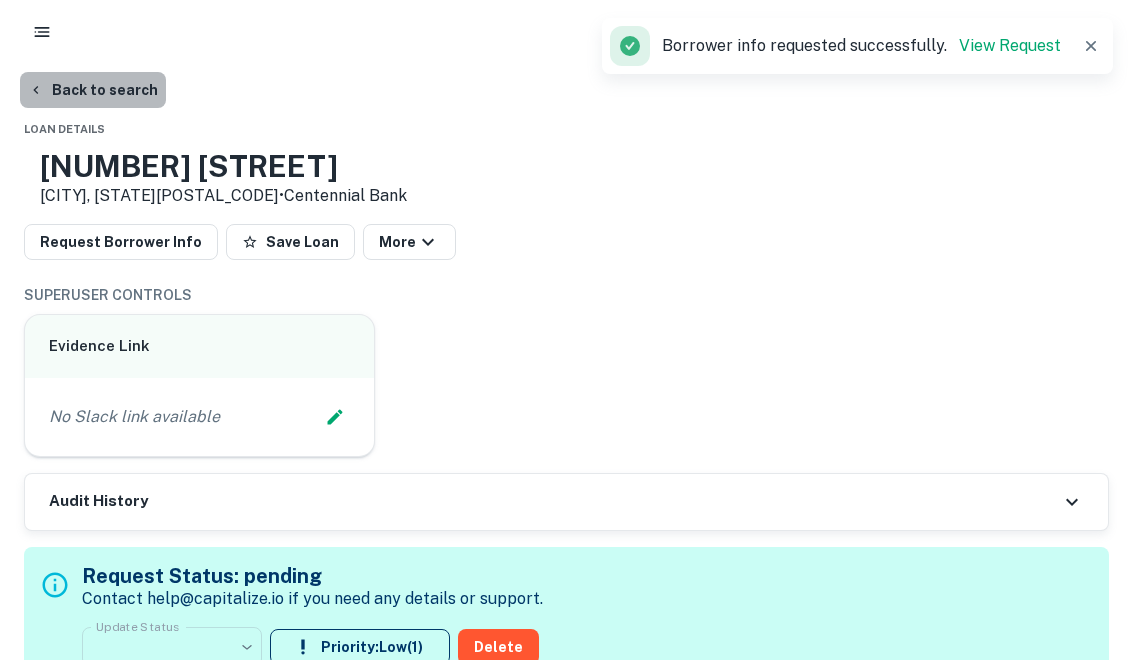click on "Back to search" at bounding box center (93, 90) 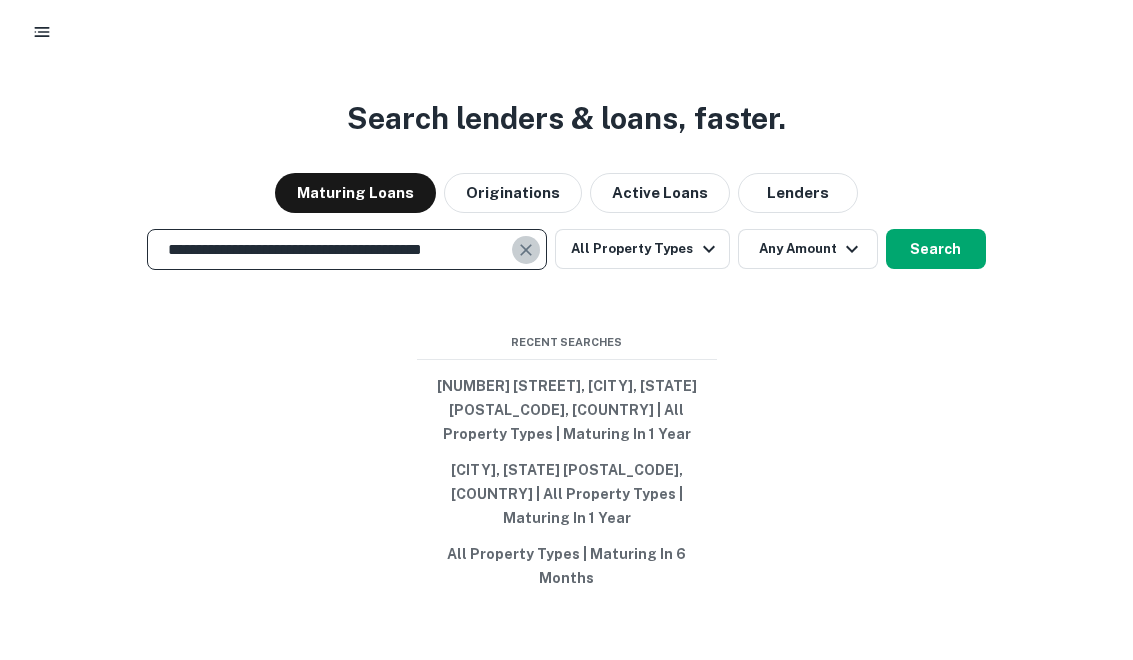 click at bounding box center [527, 250] 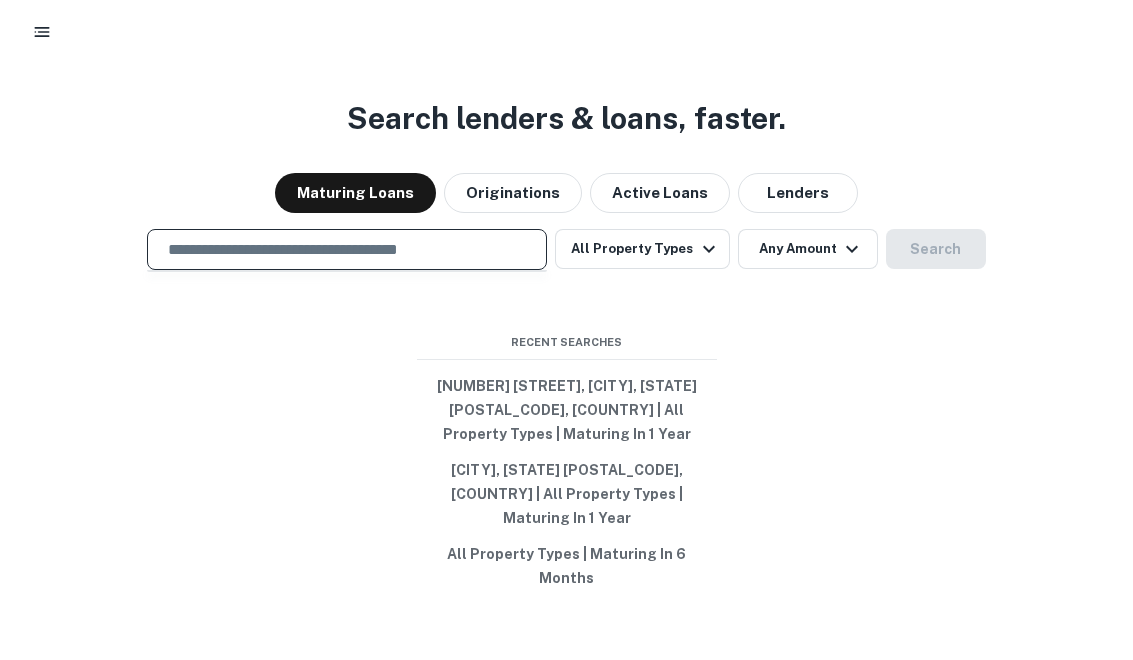 scroll, scrollTop: 0, scrollLeft: 0, axis: both 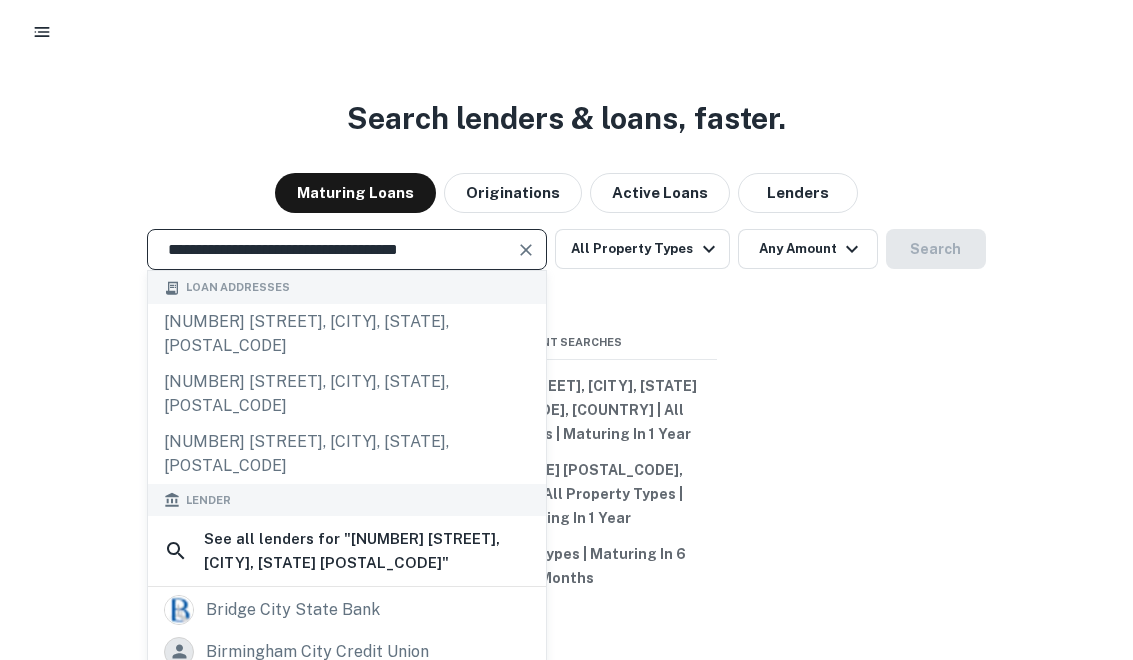 click on "**********" at bounding box center [332, 249] 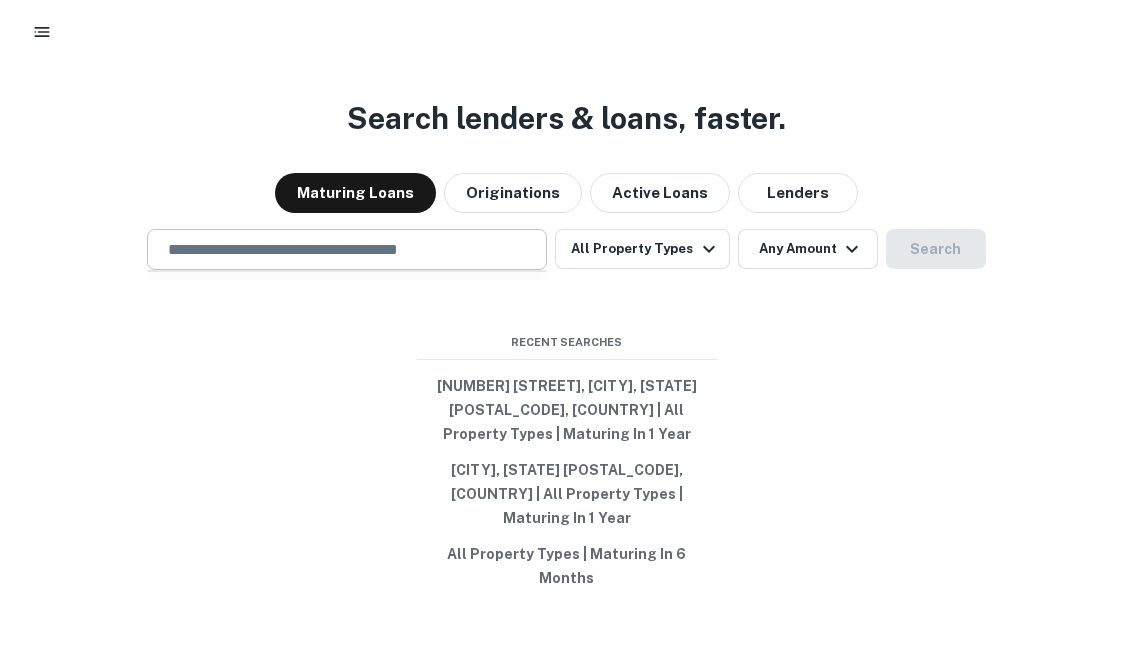 click at bounding box center [347, 249] 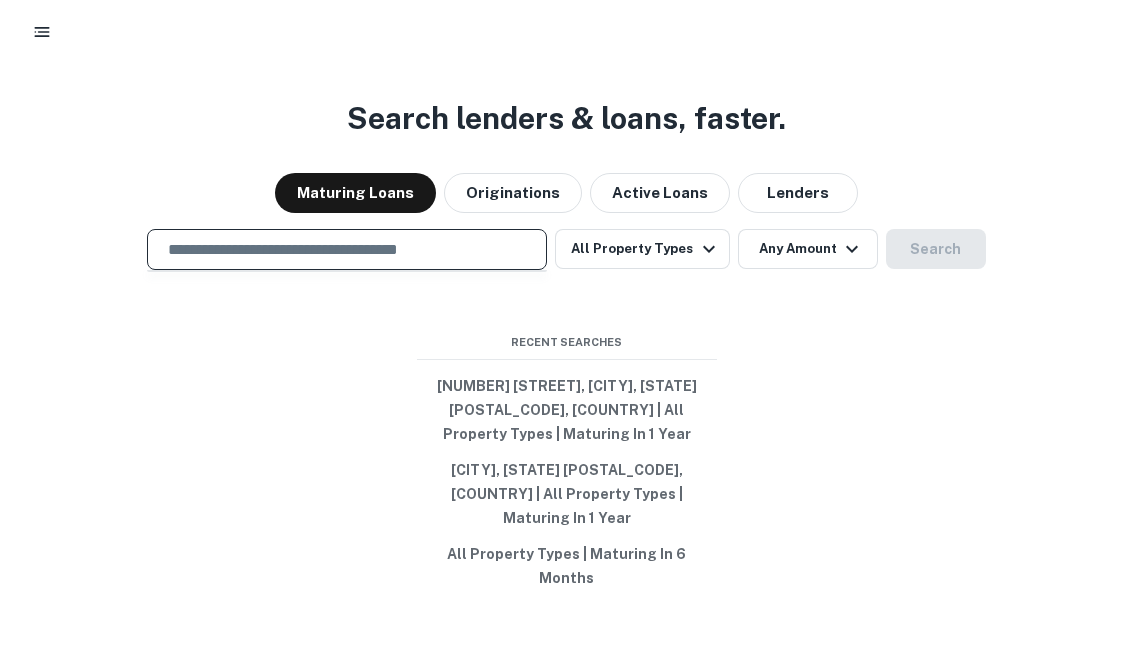 paste on "**********" 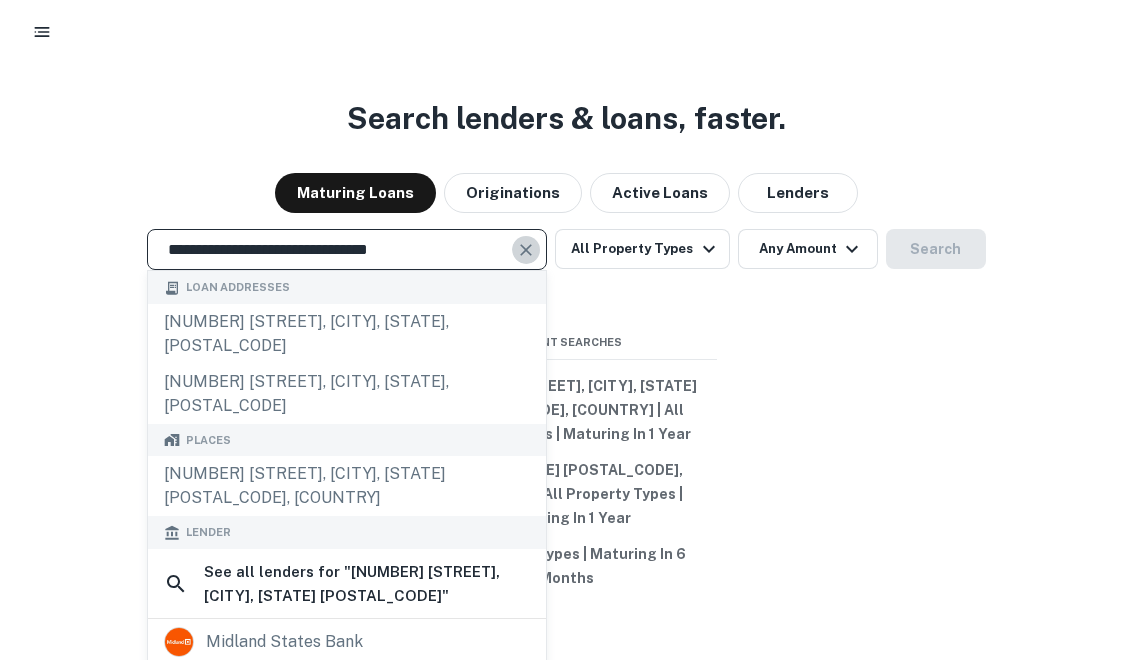 click at bounding box center (526, 250) 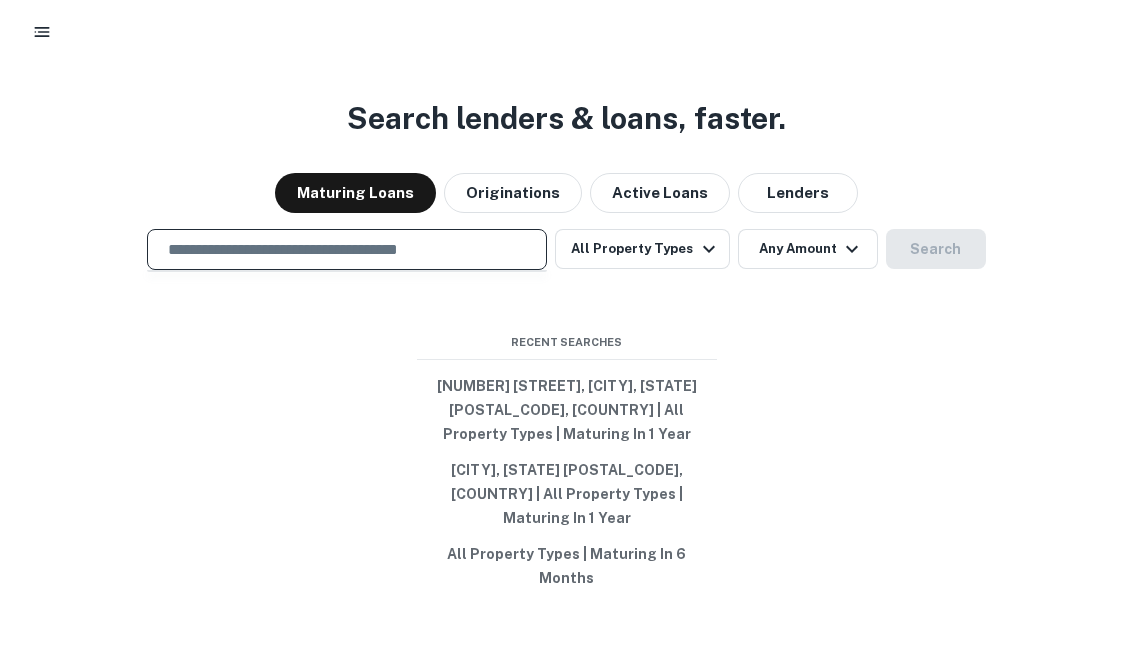 paste on "**********" 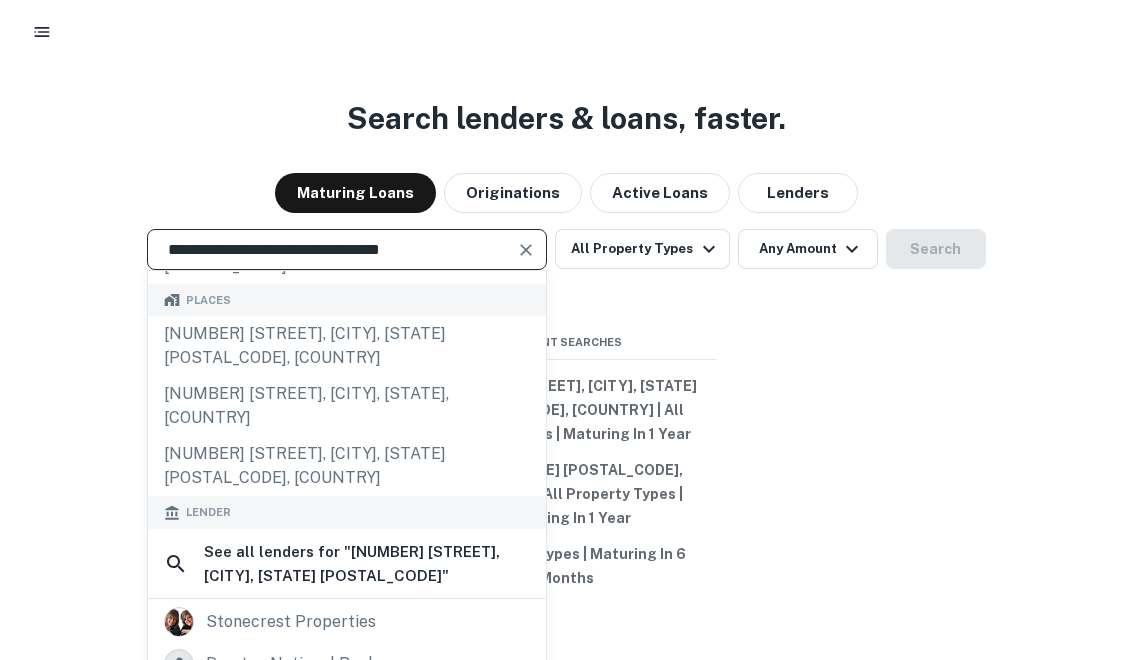 scroll, scrollTop: 0, scrollLeft: 0, axis: both 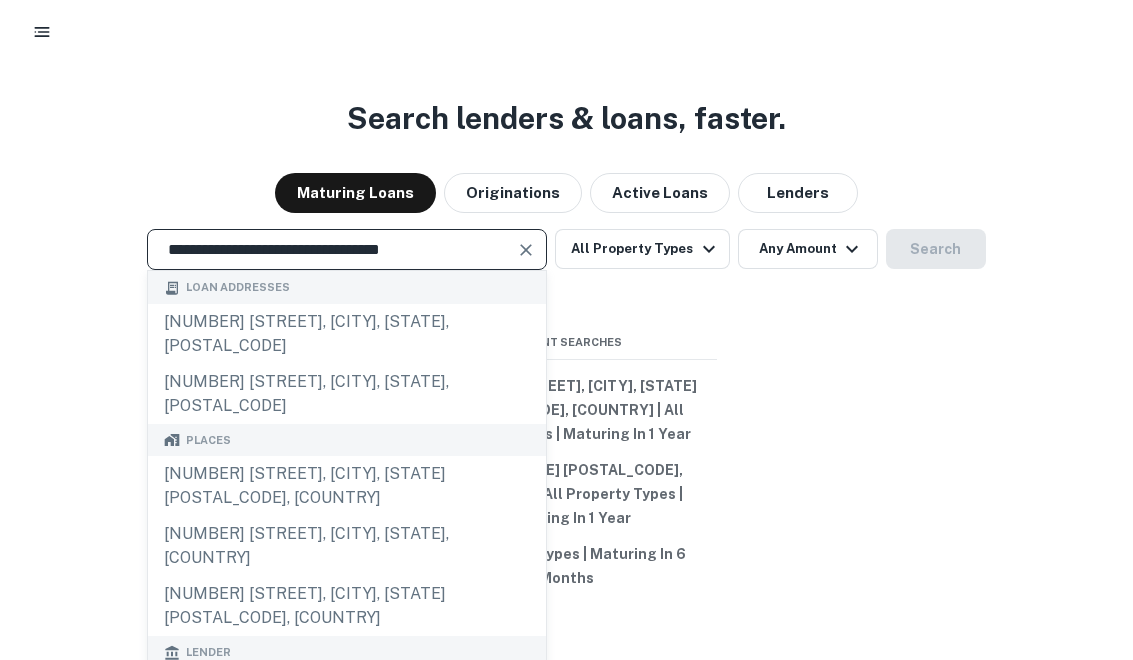 type on "**********" 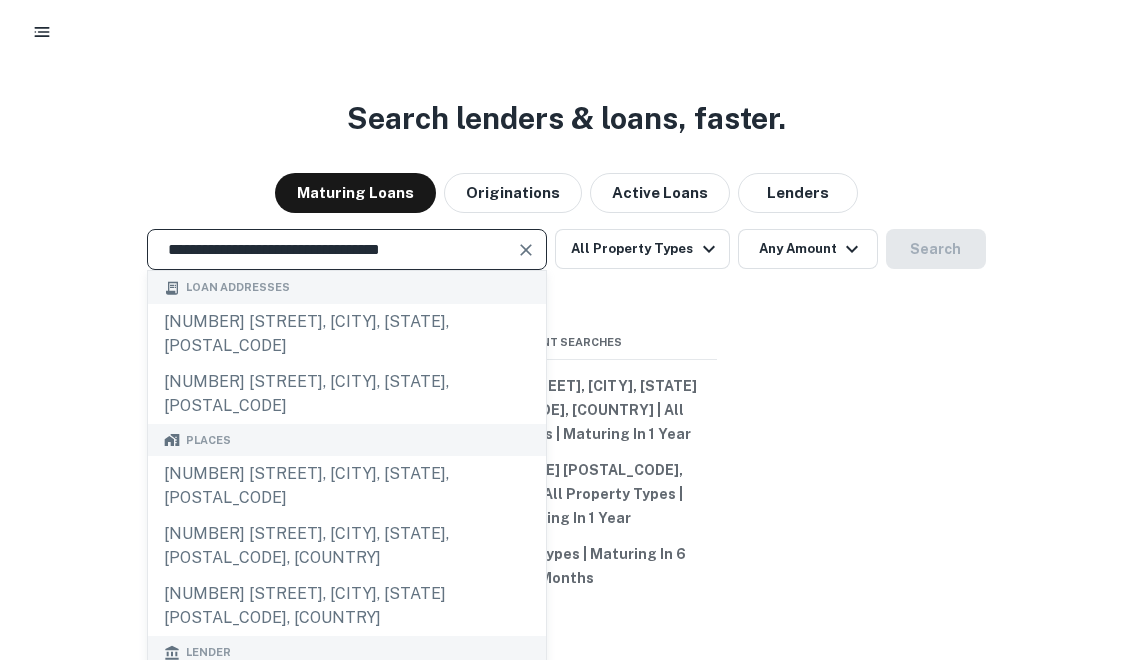 click at bounding box center [526, 250] 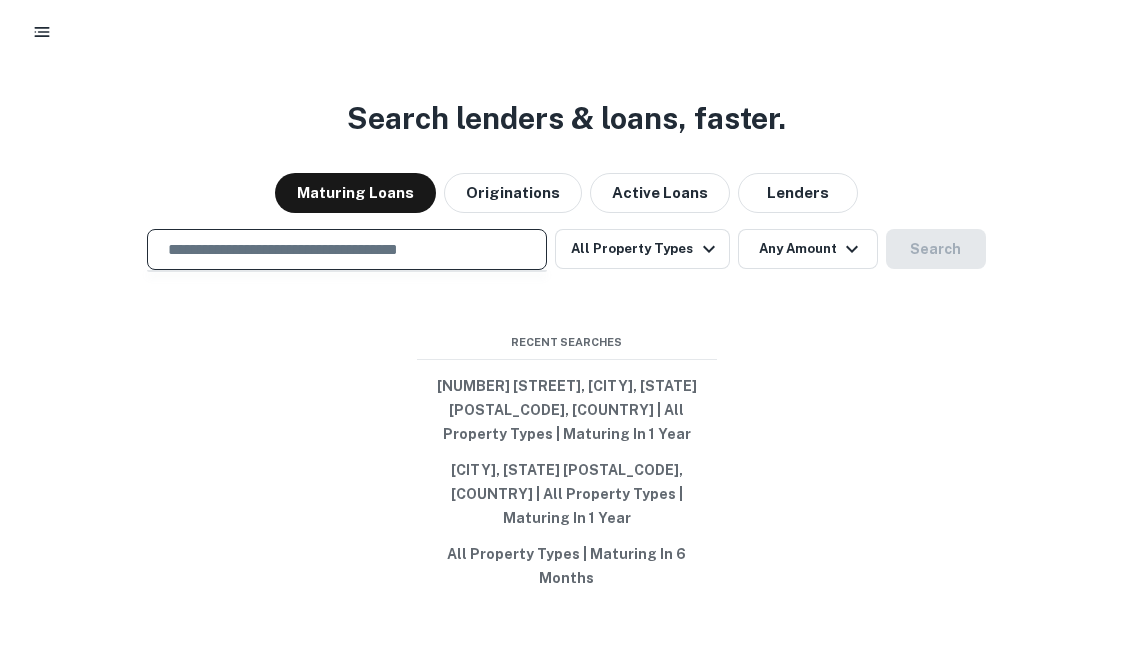 scroll, scrollTop: 0, scrollLeft: 0, axis: both 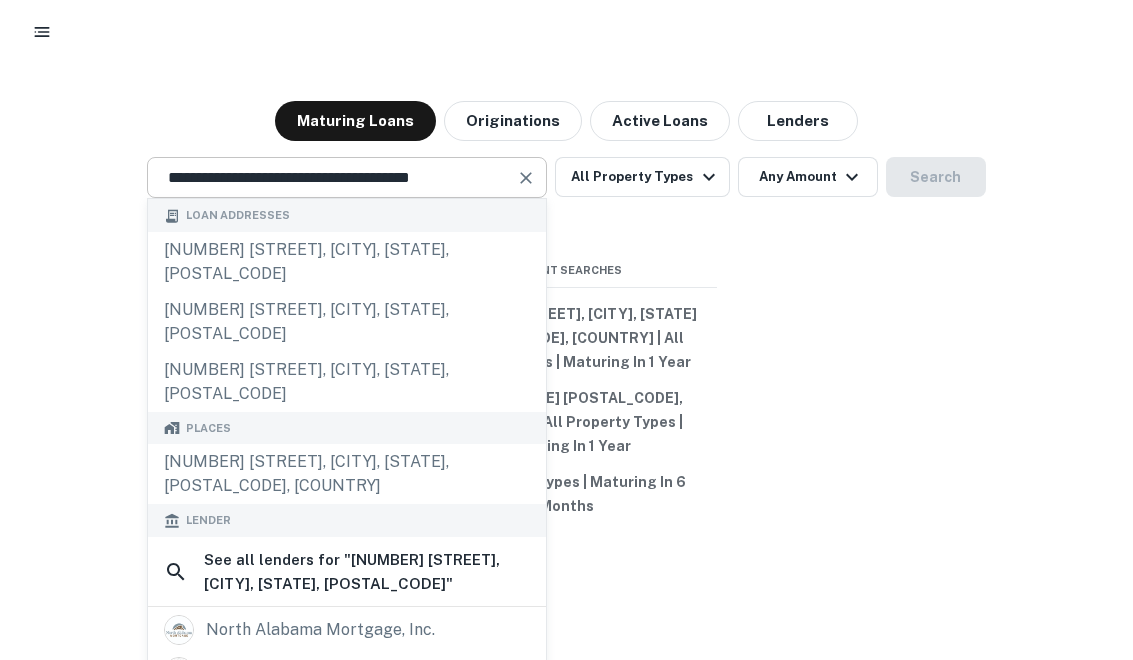 click at bounding box center [526, 178] 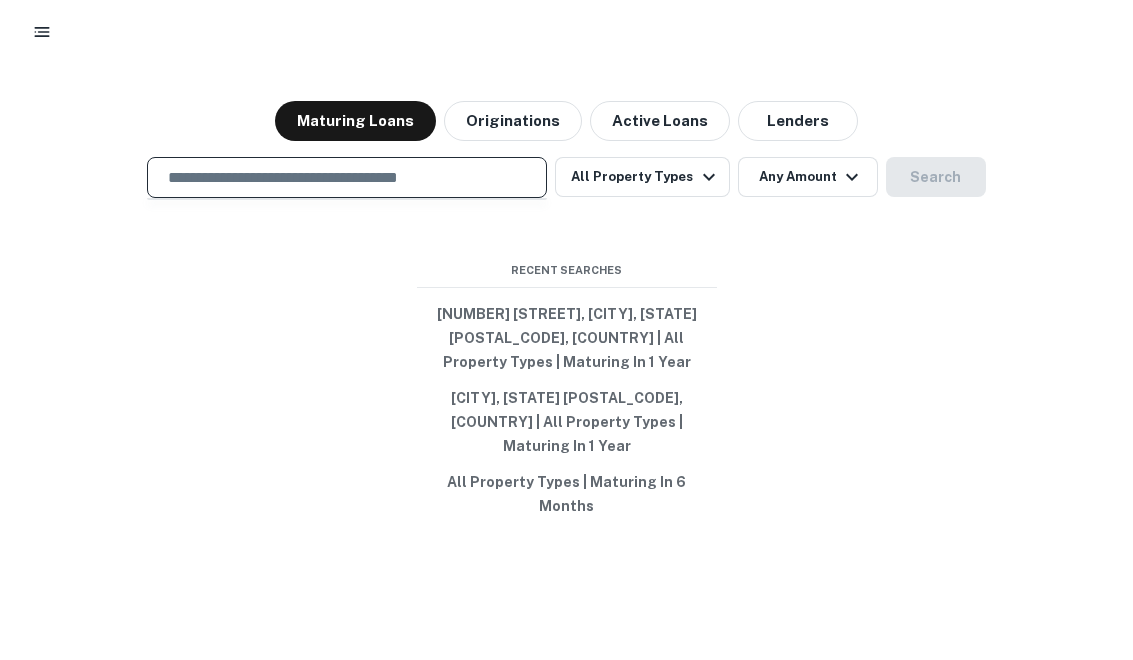 click at bounding box center (347, 177) 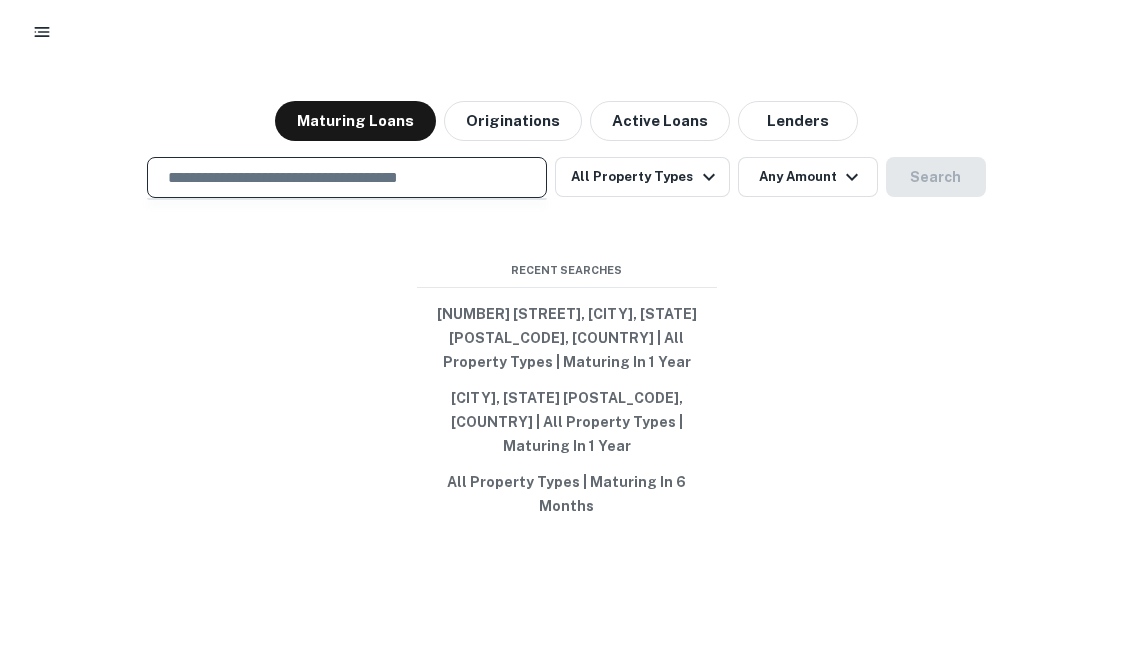 paste on "**********" 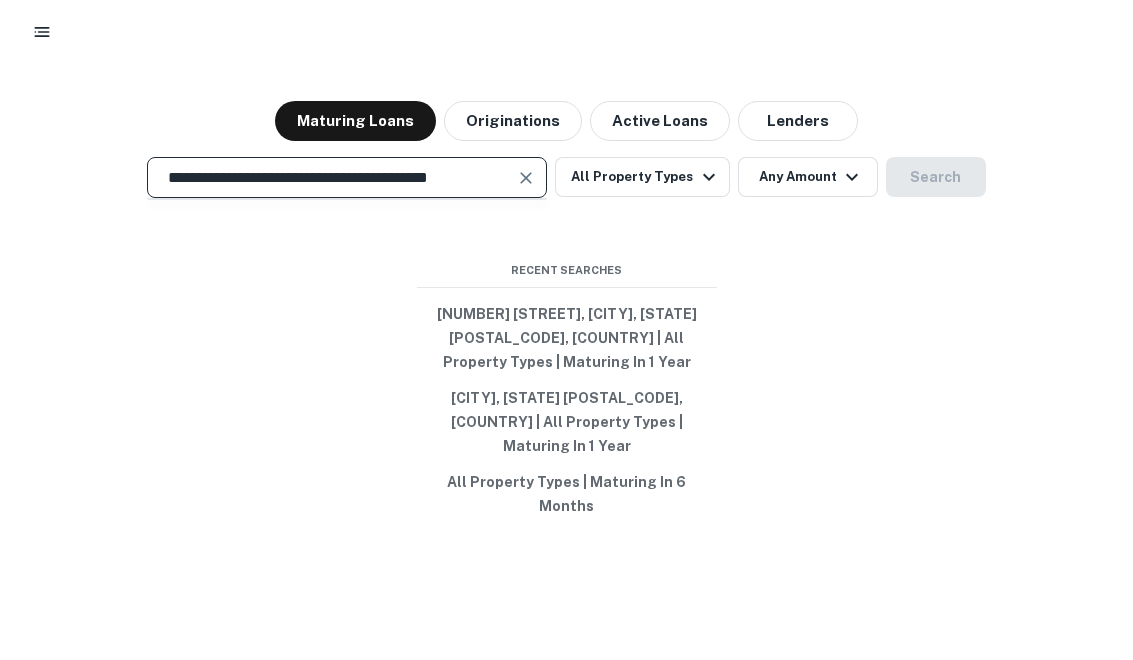 scroll, scrollTop: 0, scrollLeft: 6, axis: horizontal 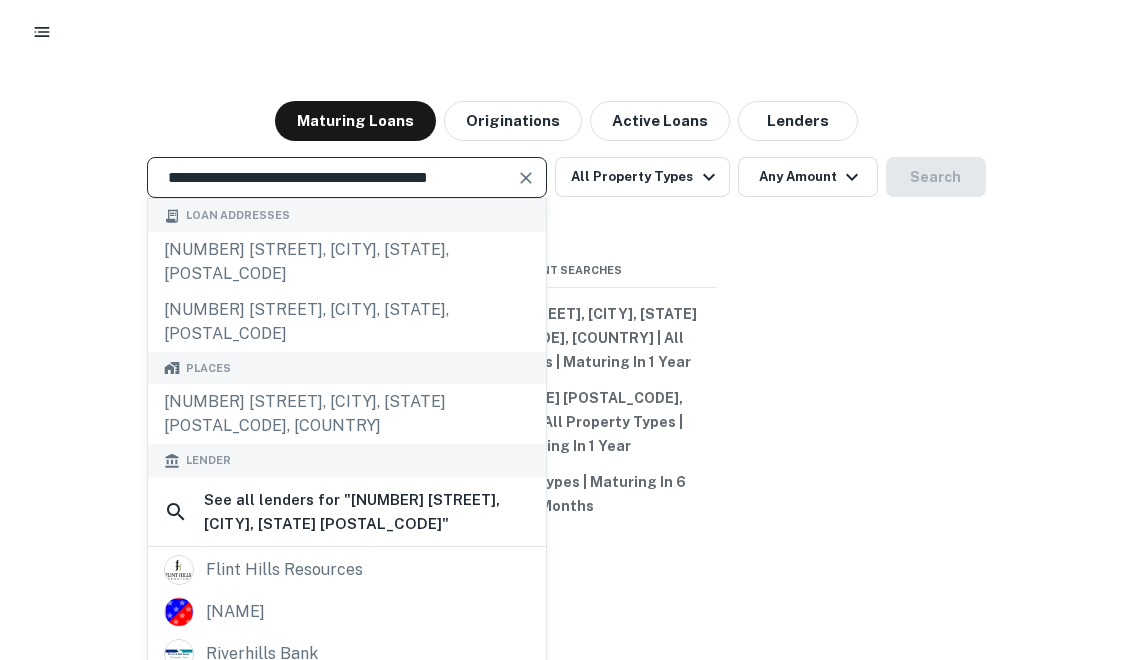 click on "**********" at bounding box center [332, 177] 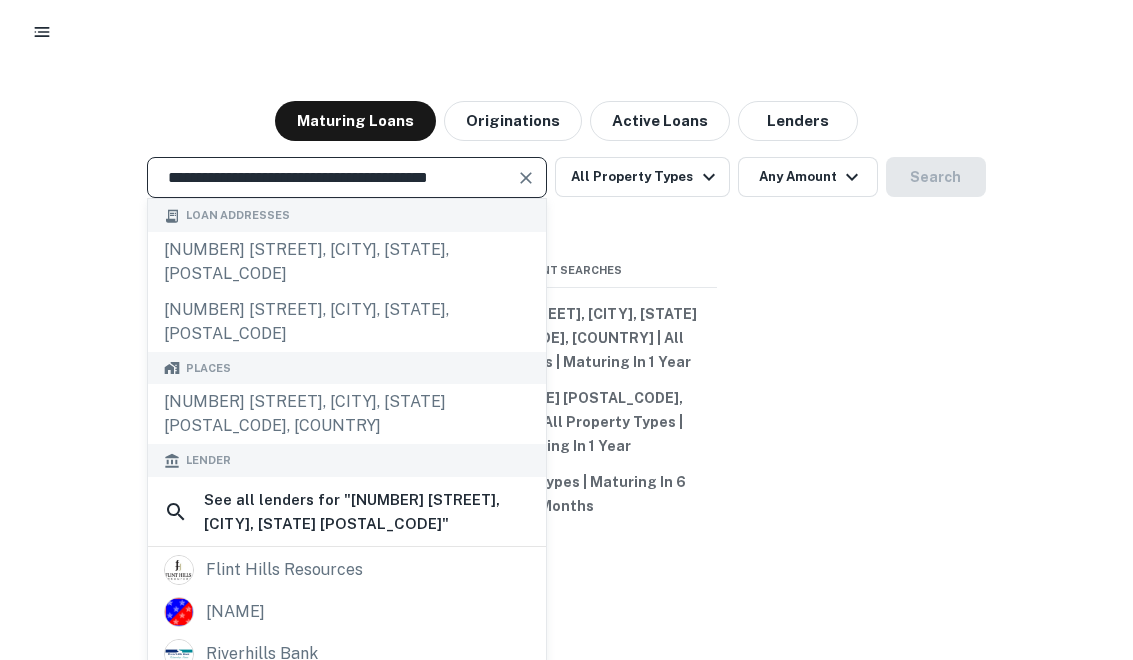 scroll, scrollTop: 0, scrollLeft: 0, axis: both 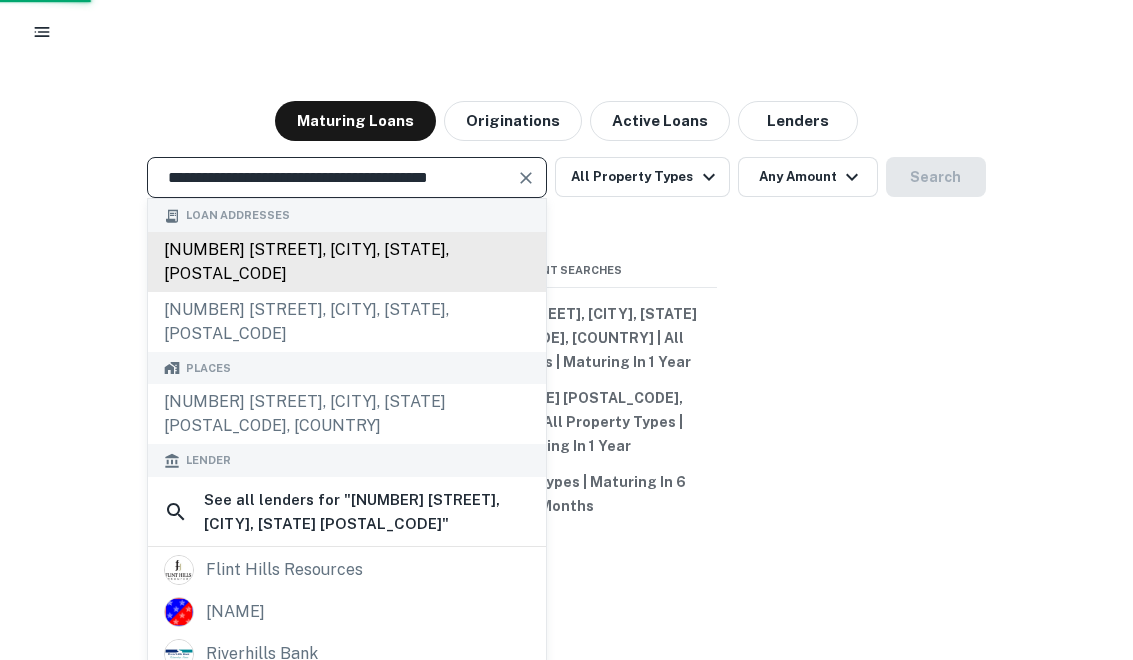 click on "6050 dean dairy rd, zephyrhills, fl, 33541" at bounding box center (347, 262) 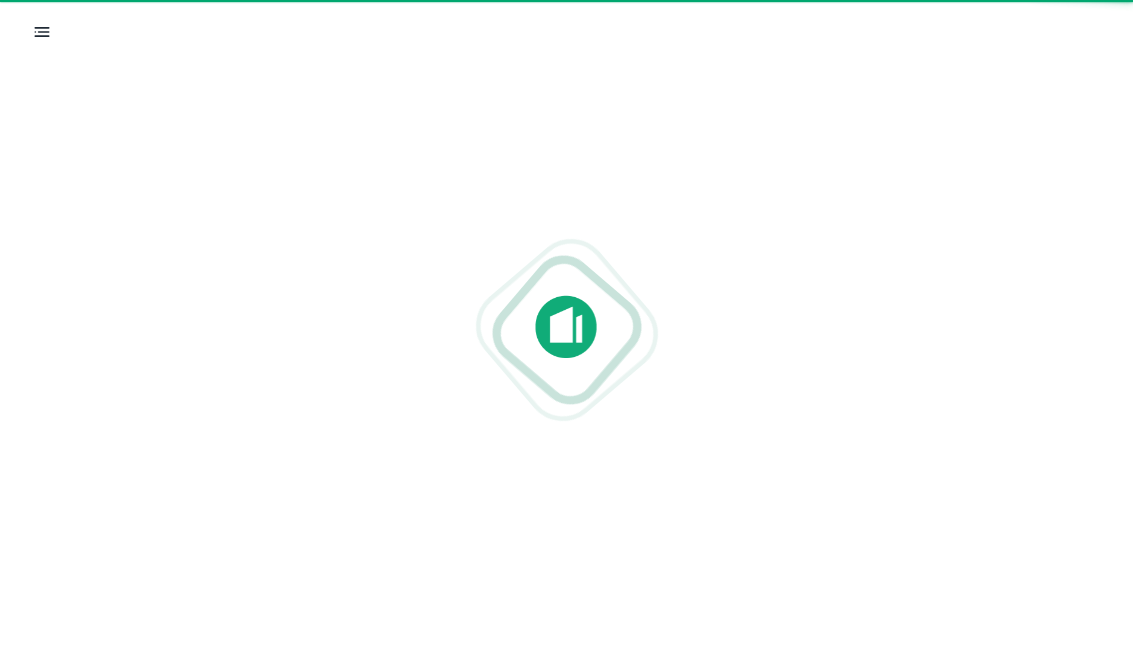 scroll, scrollTop: 0, scrollLeft: 0, axis: both 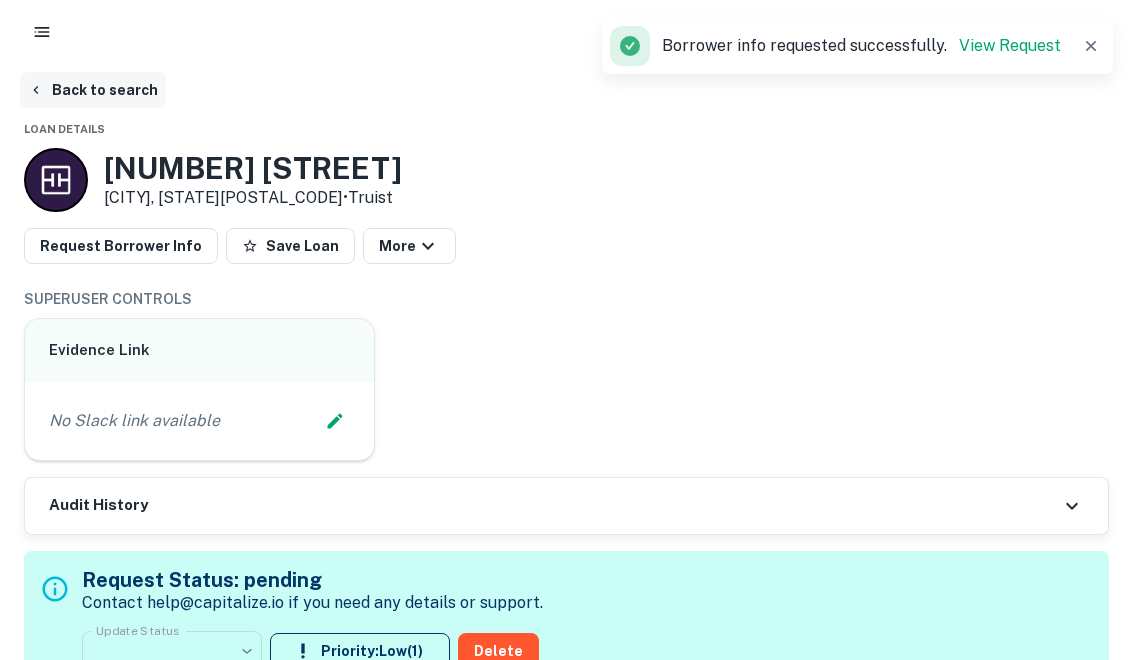 click on "Back to search" at bounding box center (93, 90) 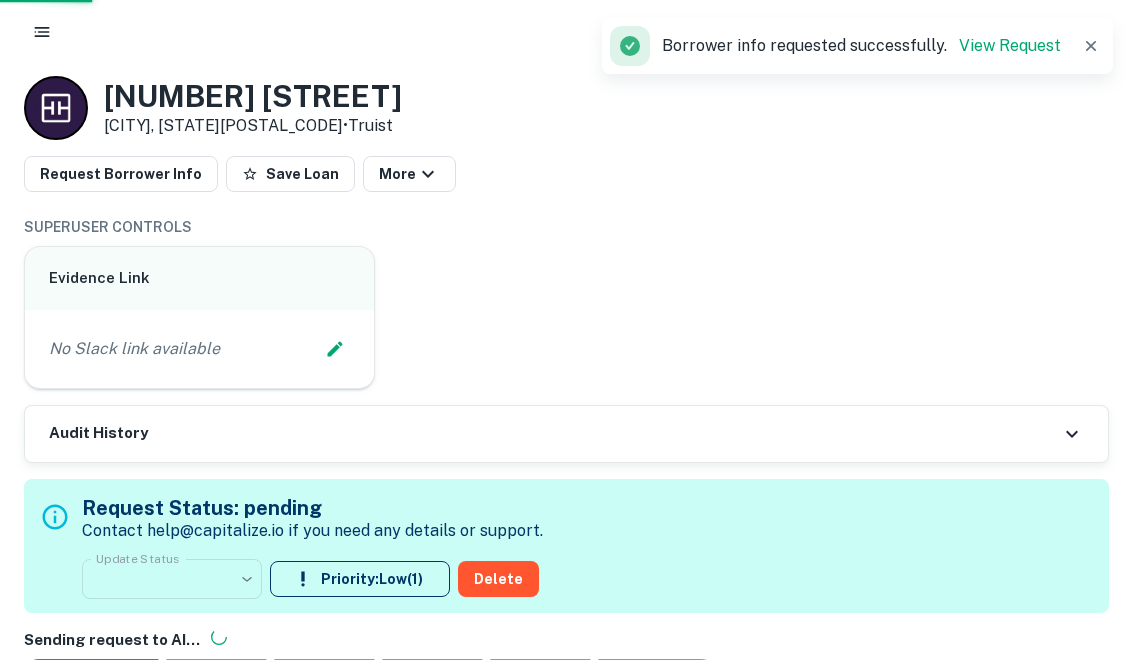 scroll, scrollTop: 0, scrollLeft: 0, axis: both 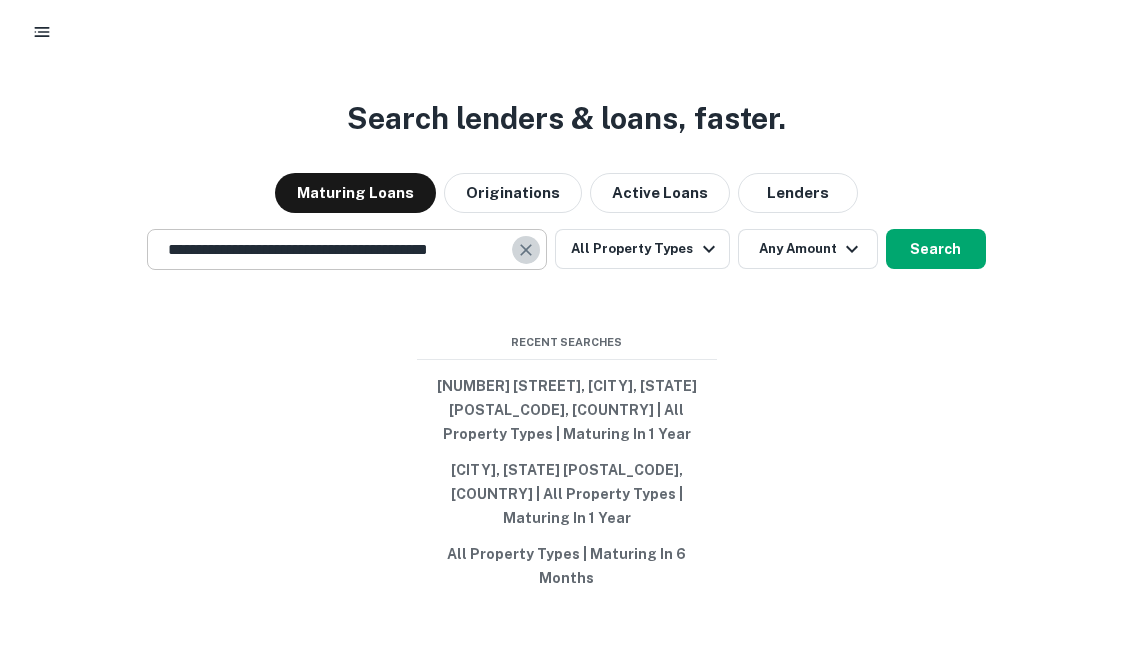 click at bounding box center (526, 250) 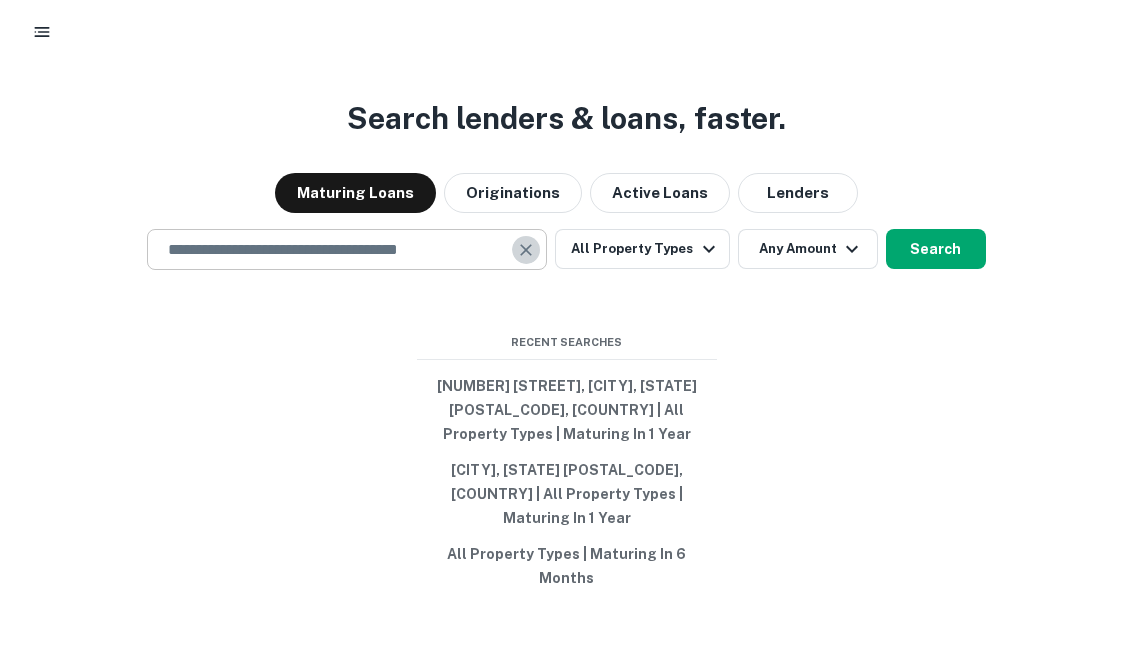 scroll, scrollTop: 0, scrollLeft: 0, axis: both 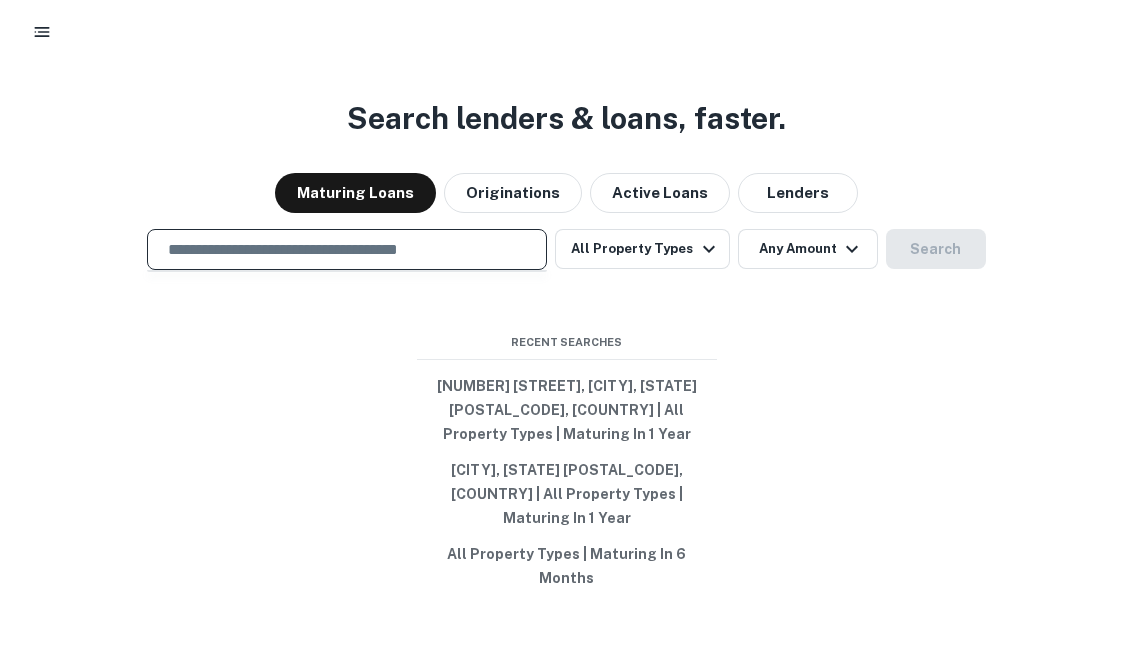 paste on "**********" 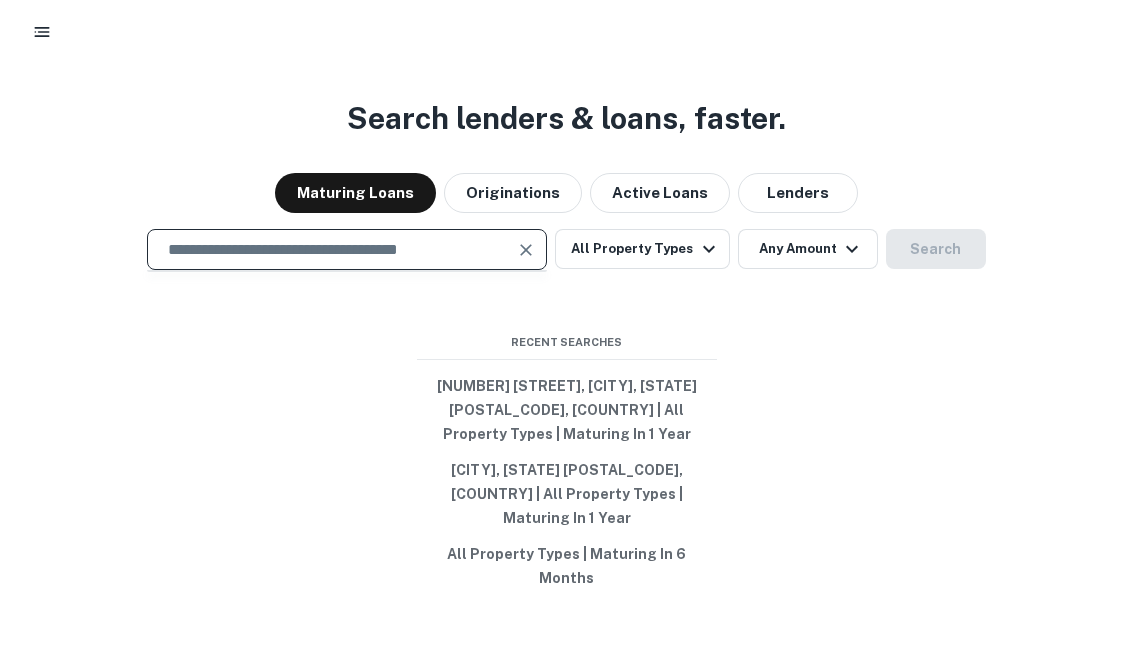 type on "**********" 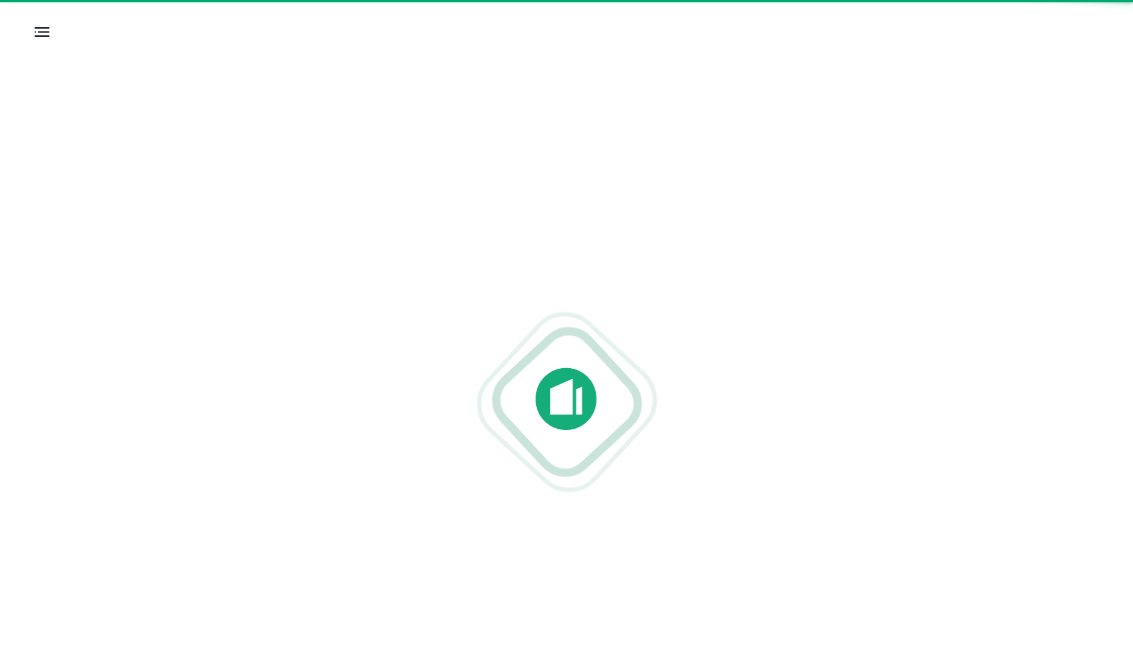scroll, scrollTop: 0, scrollLeft: 0, axis: both 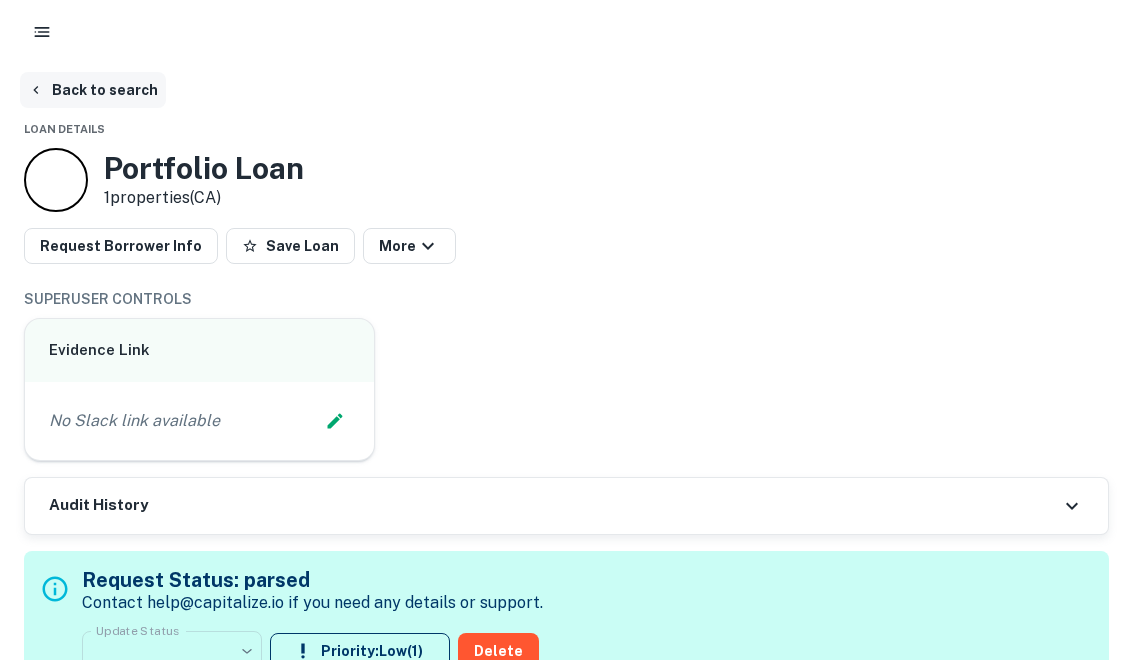 click on "Back to search" at bounding box center (93, 90) 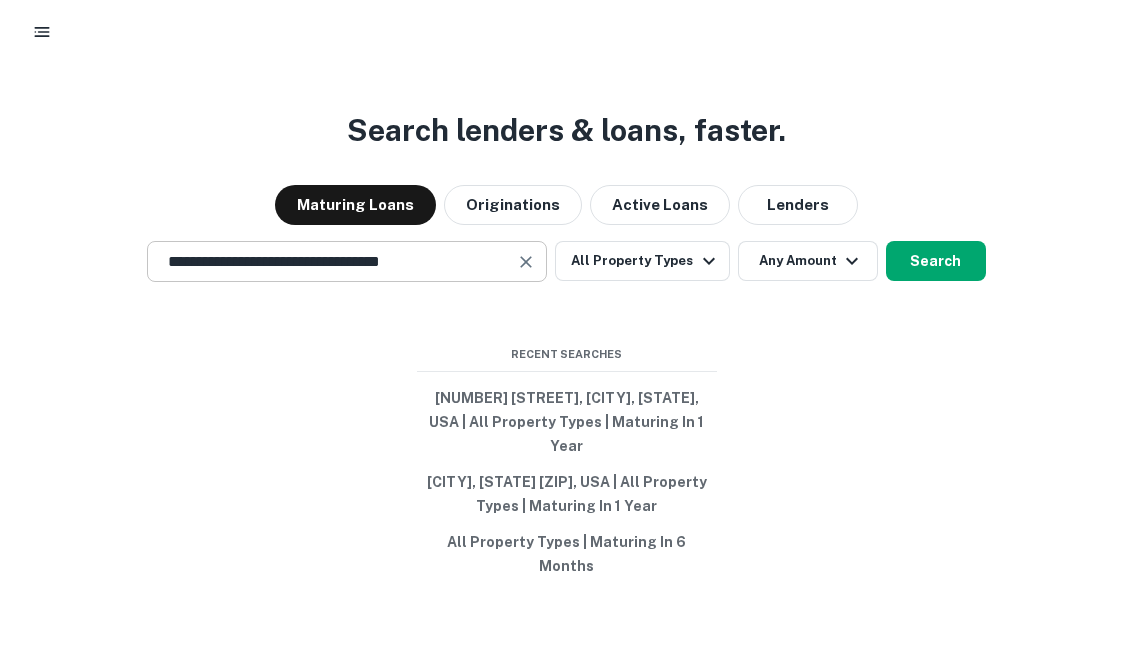 click on "**********" at bounding box center [332, 261] 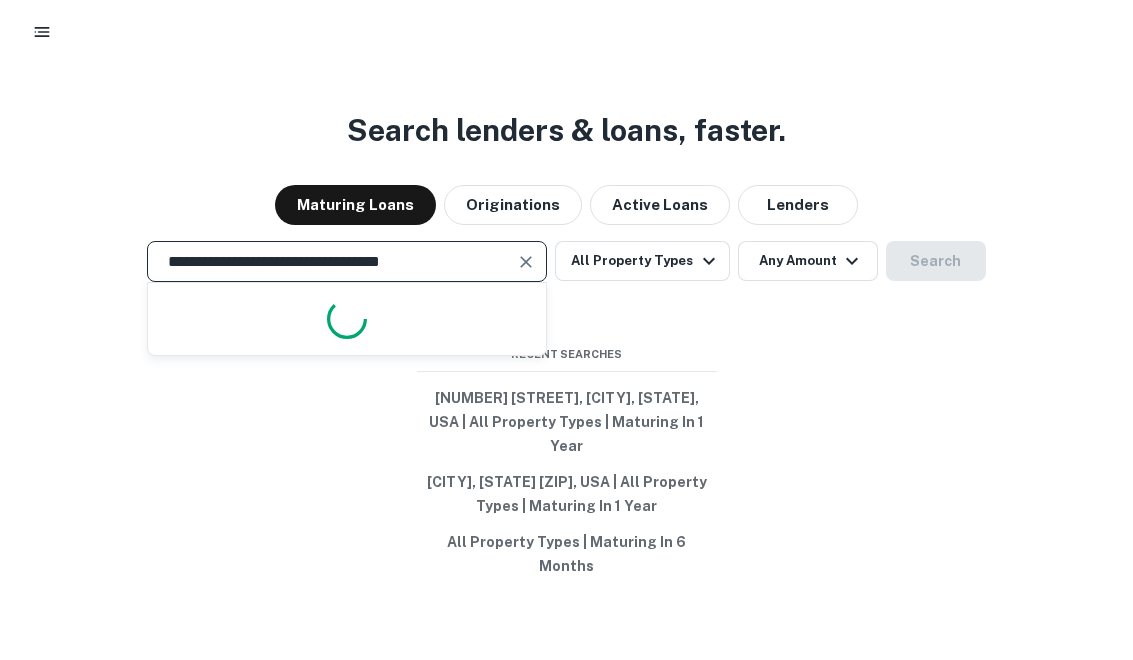 click at bounding box center (526, 262) 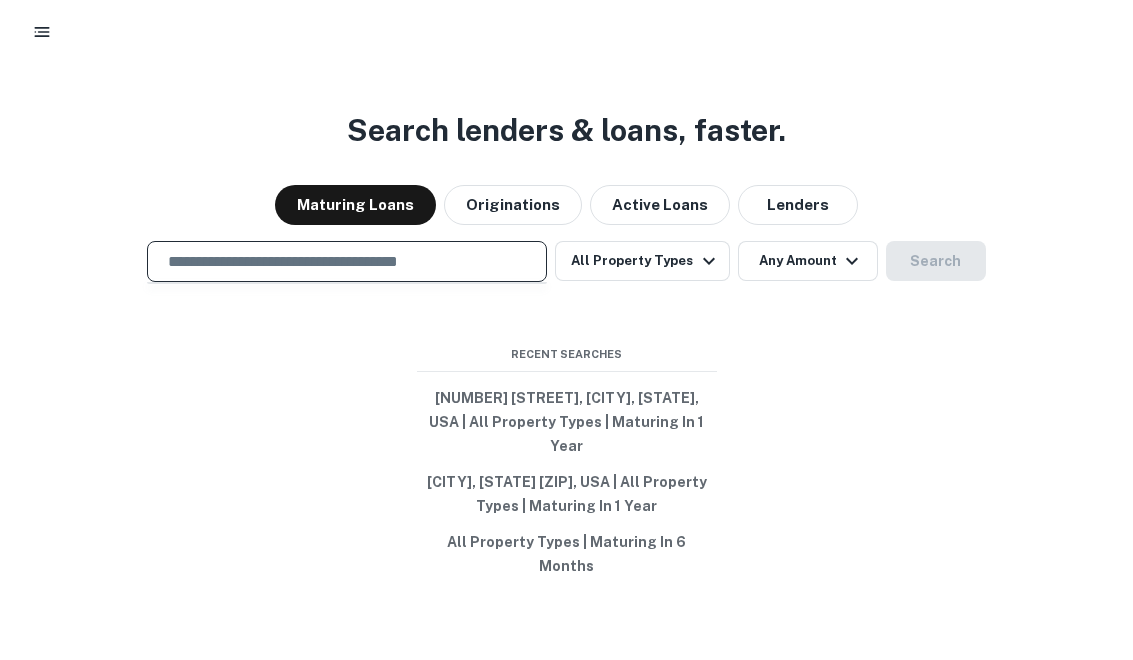 paste on "**********" 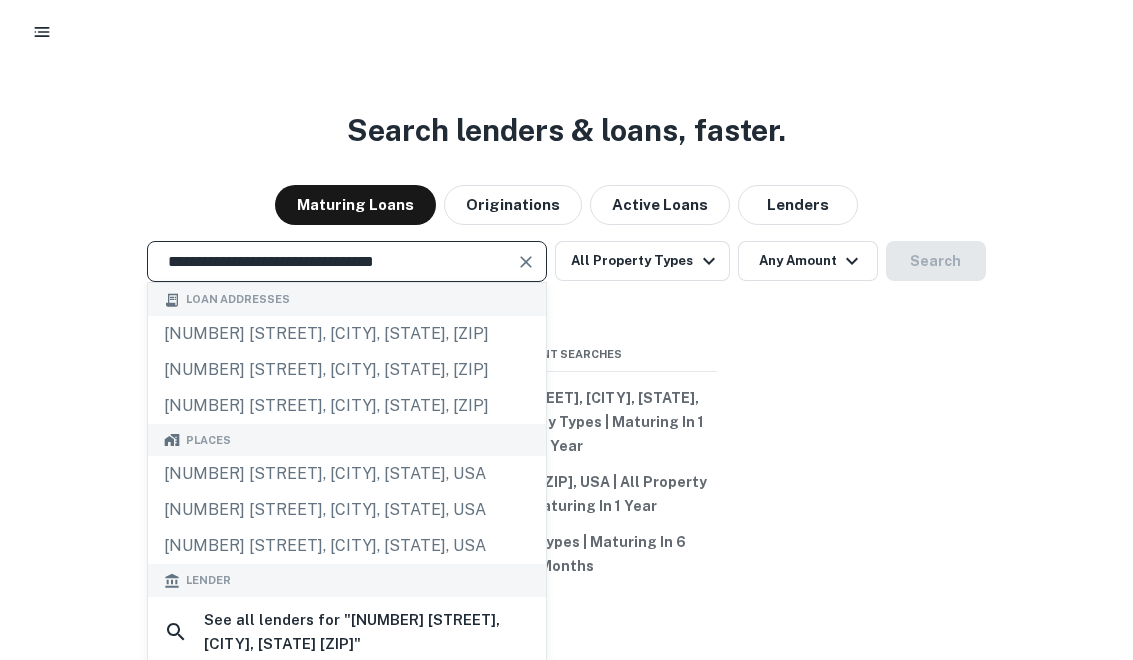 type on "**********" 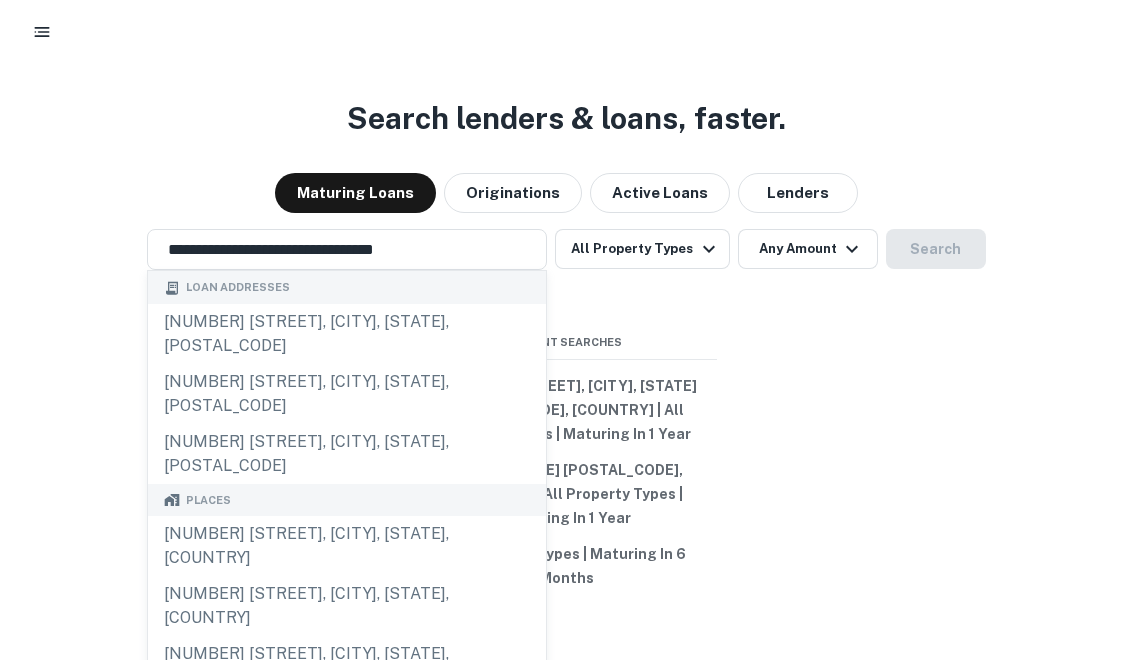 scroll, scrollTop: 0, scrollLeft: 0, axis: both 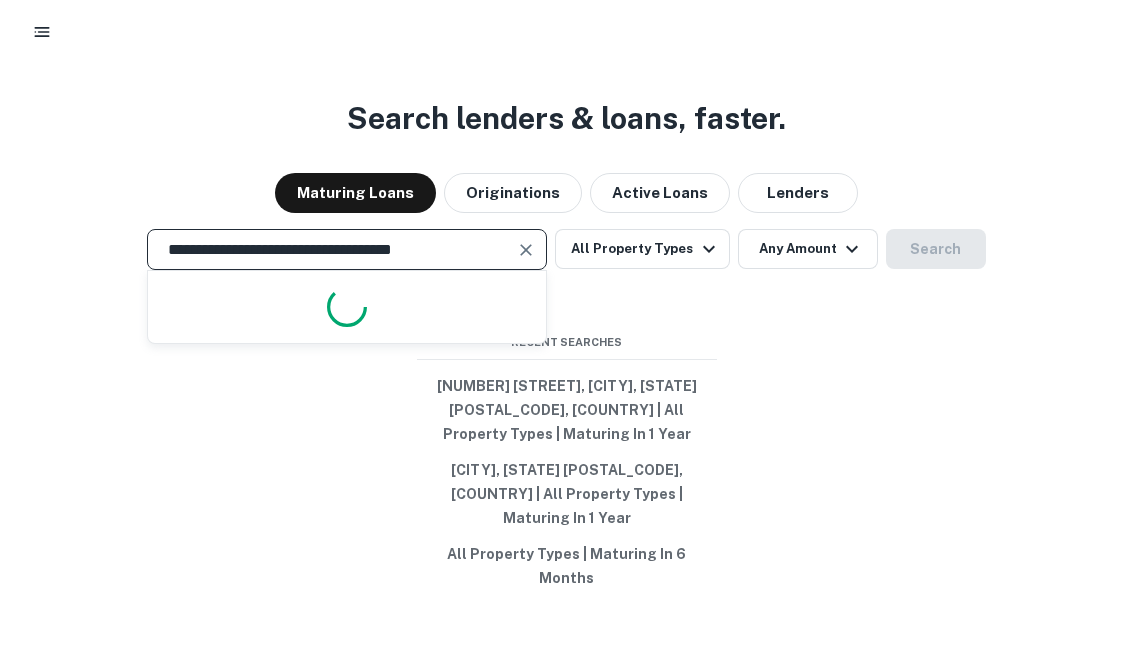 type on "**********" 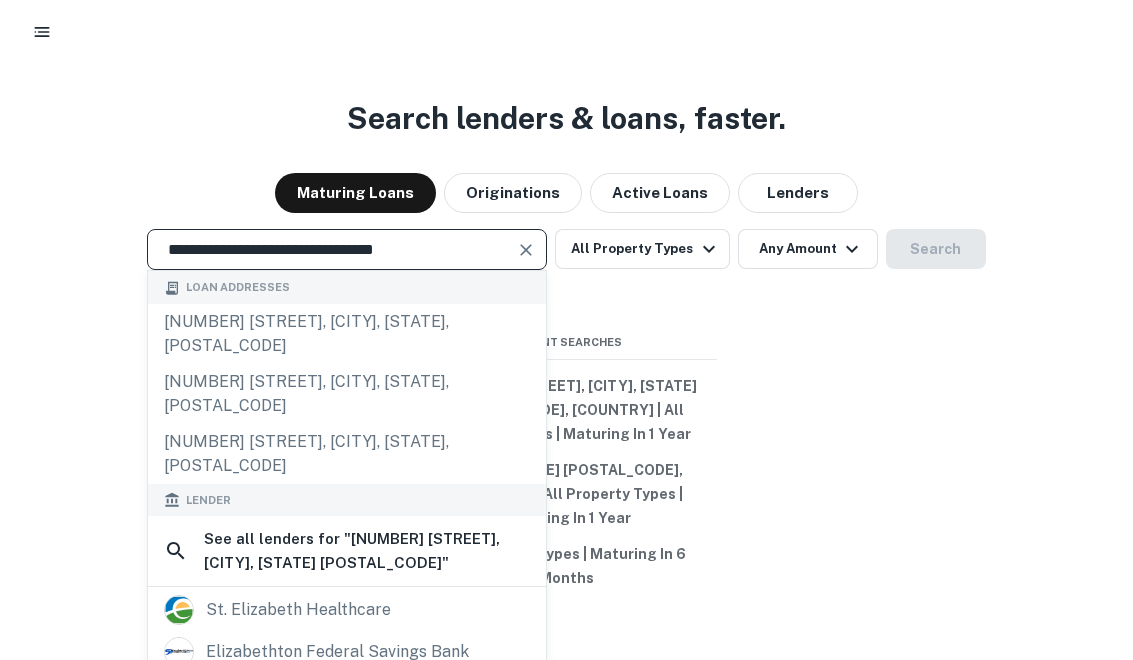 scroll, scrollTop: 0, scrollLeft: 0, axis: both 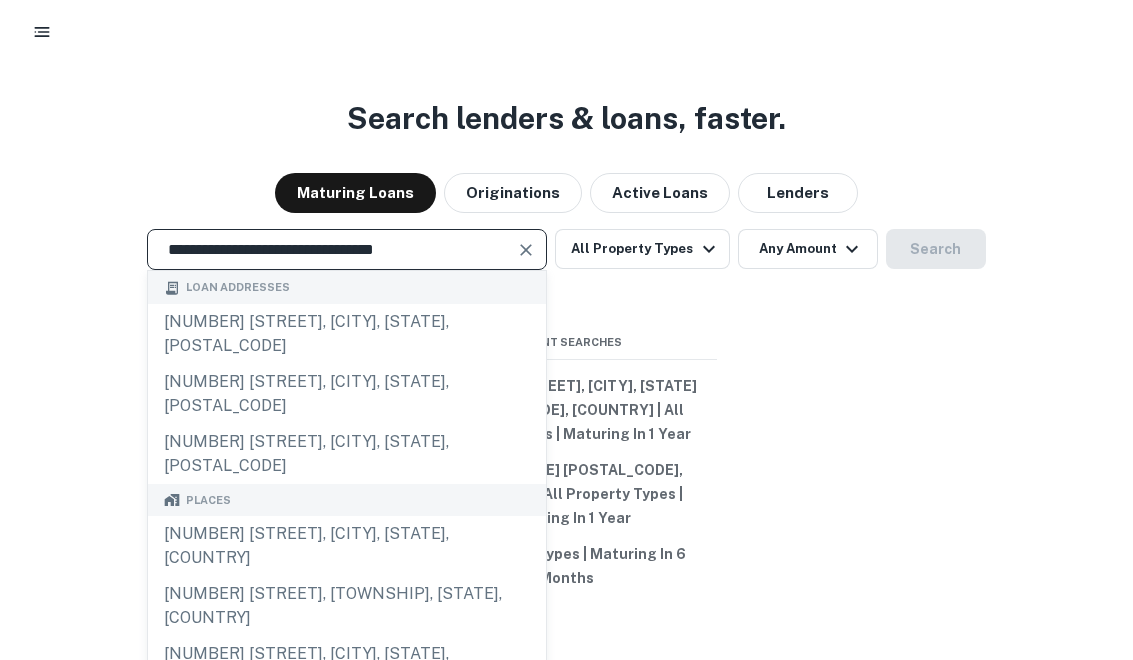 type on "**********" 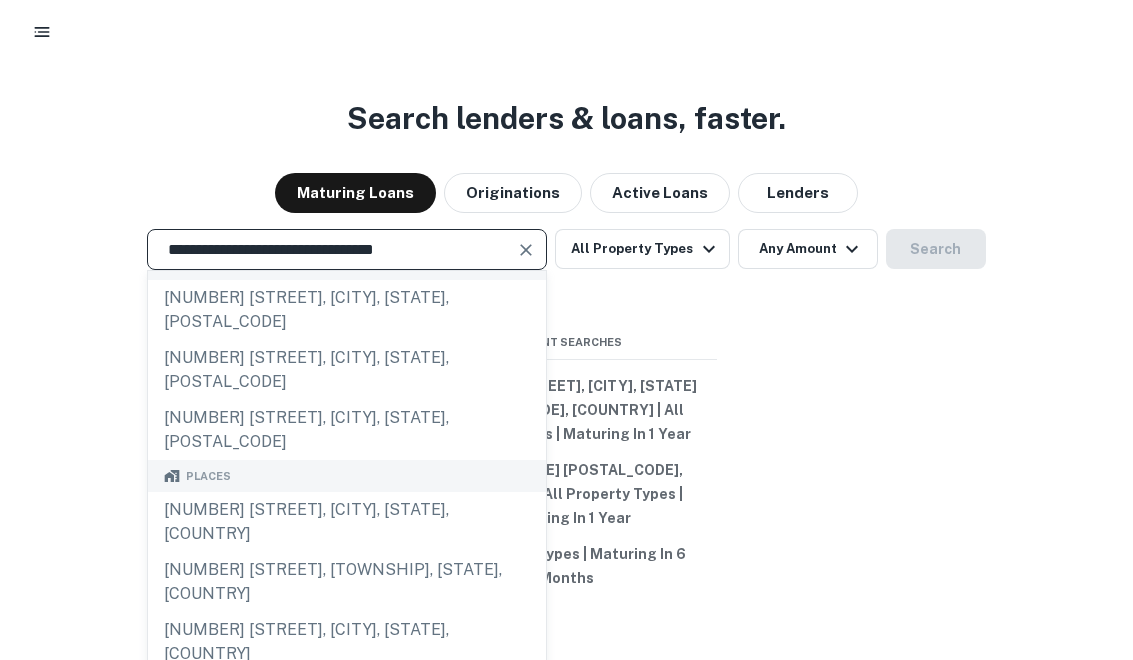 scroll, scrollTop: 0, scrollLeft: 0, axis: both 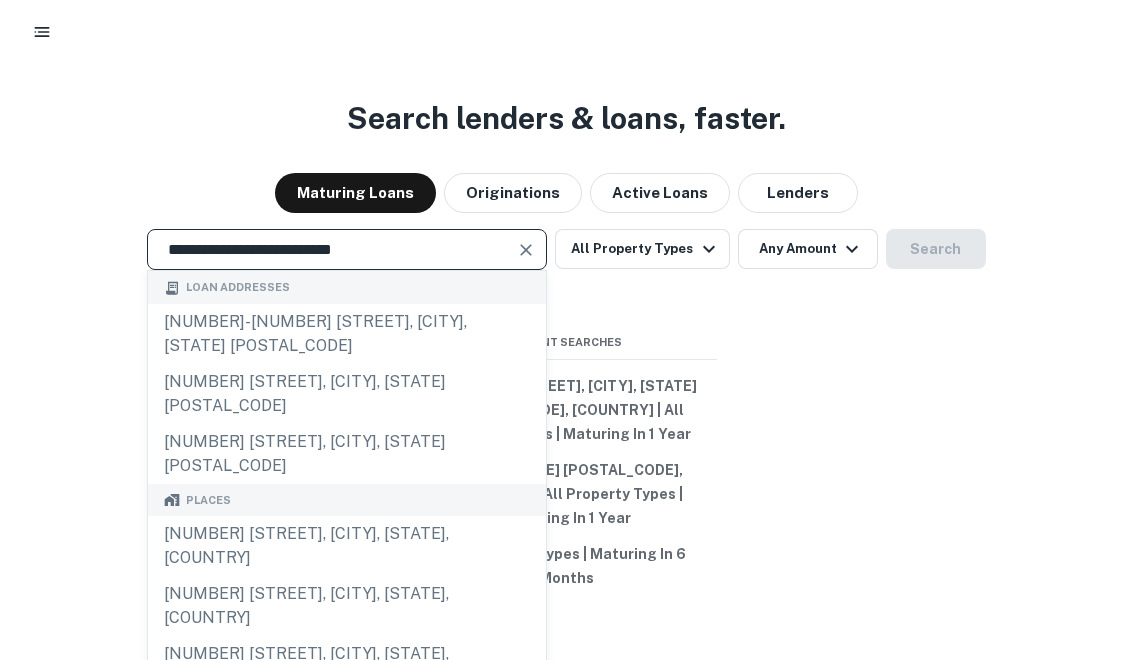 type on "**********" 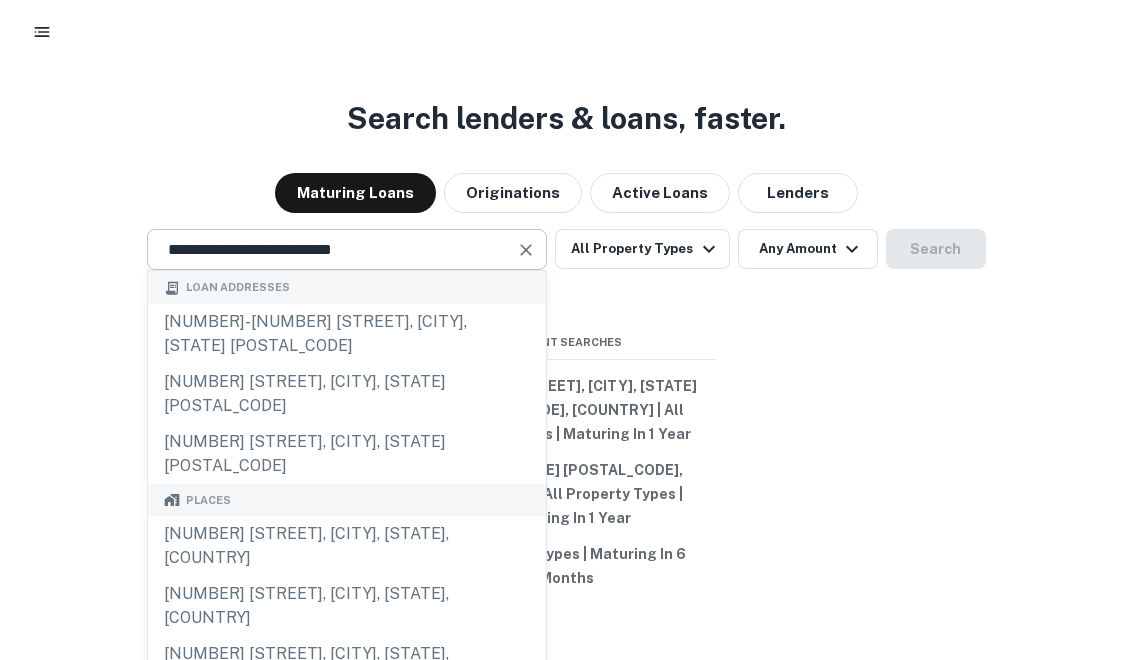 click at bounding box center [527, 250] 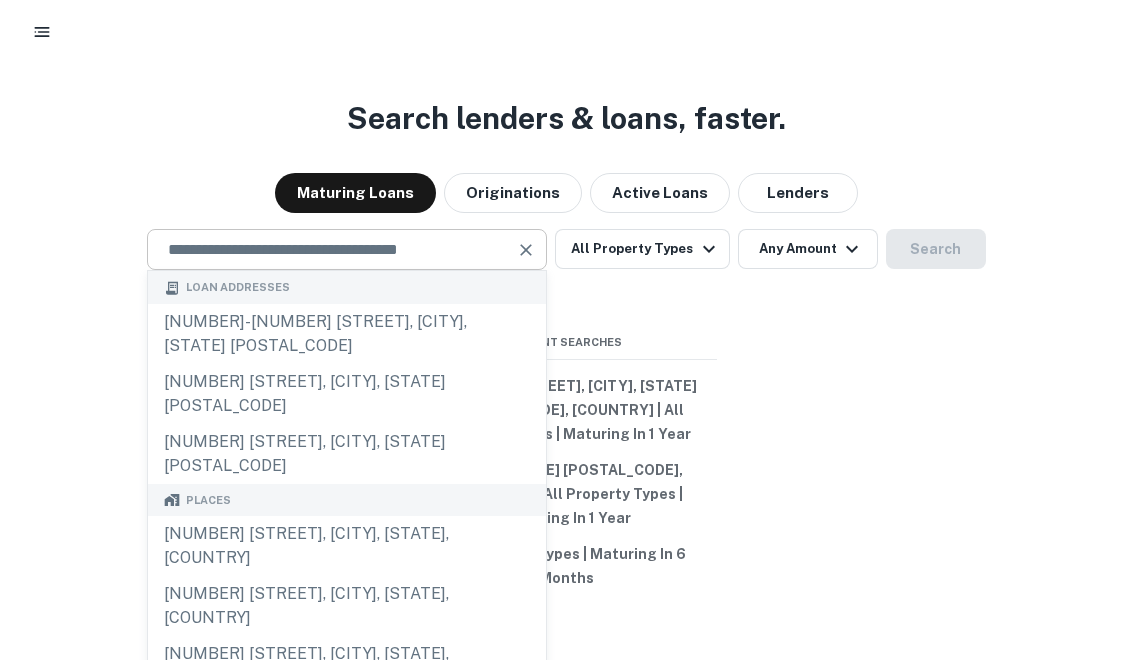 paste on "**********" 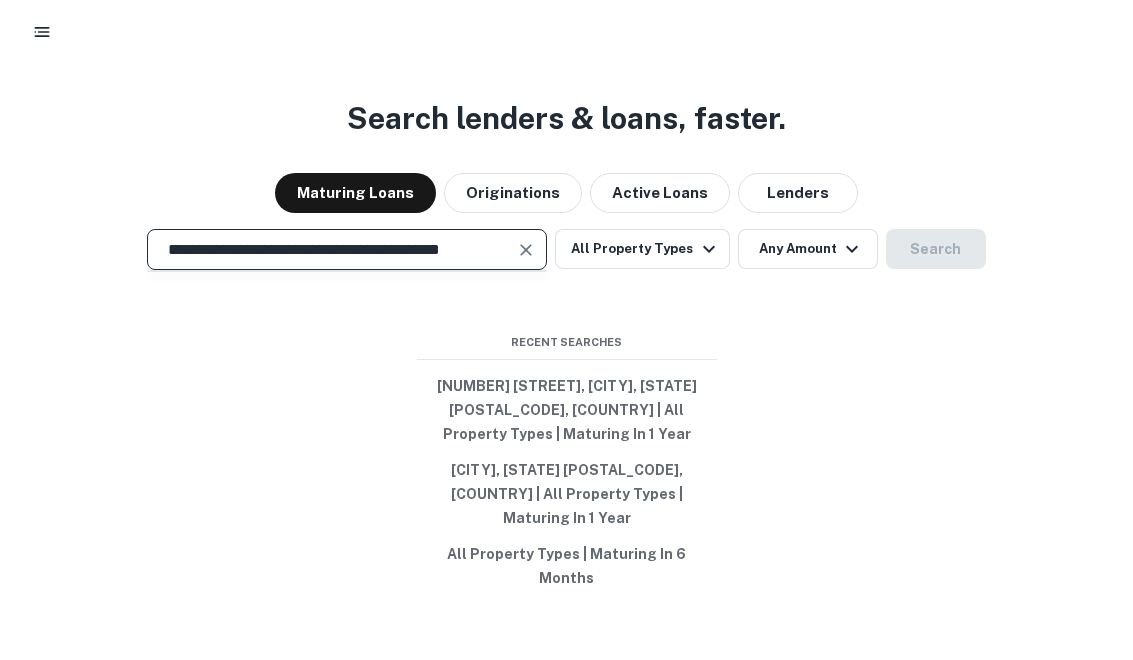click on "**********" at bounding box center (332, 249) 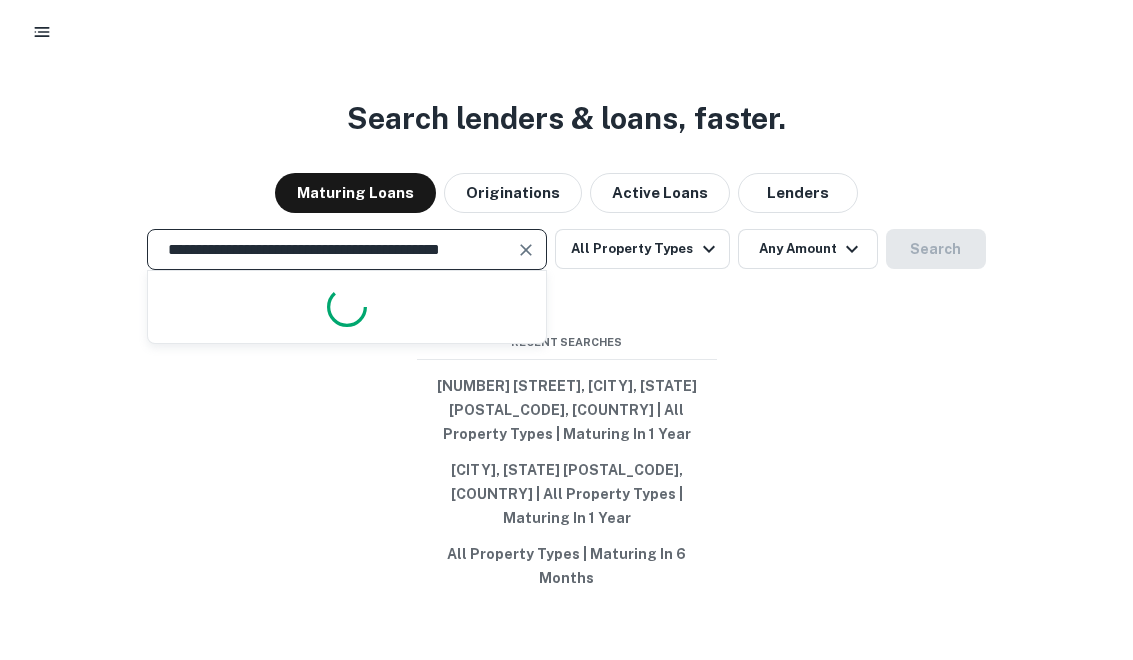 scroll, scrollTop: 0, scrollLeft: 0, axis: both 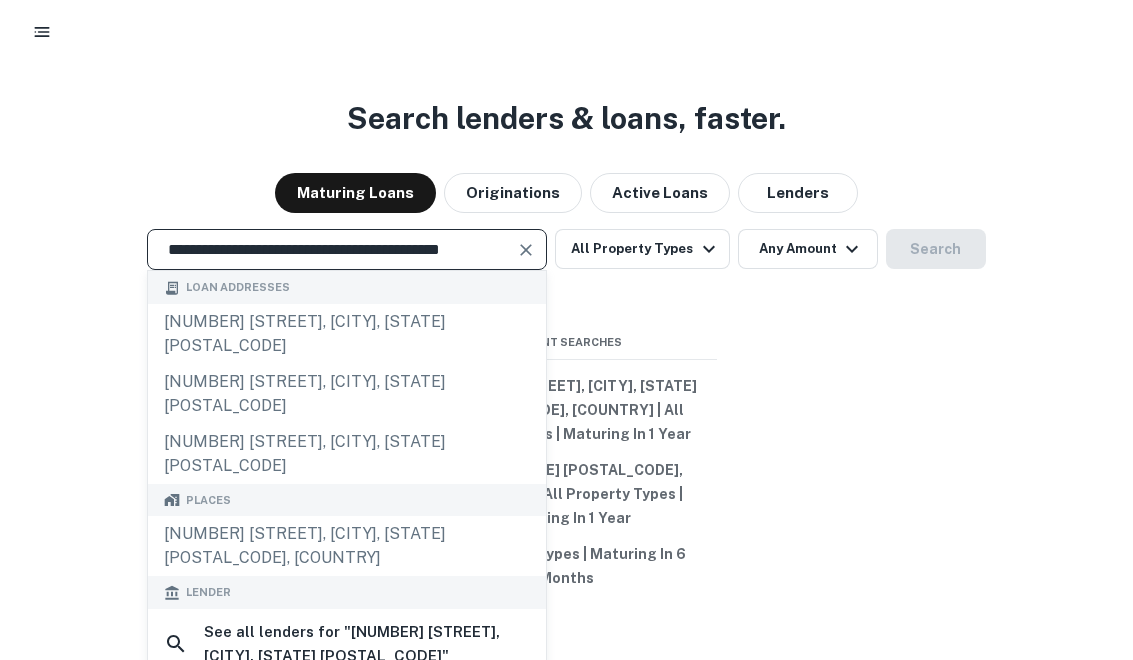 click on "**********" at bounding box center (332, 249) 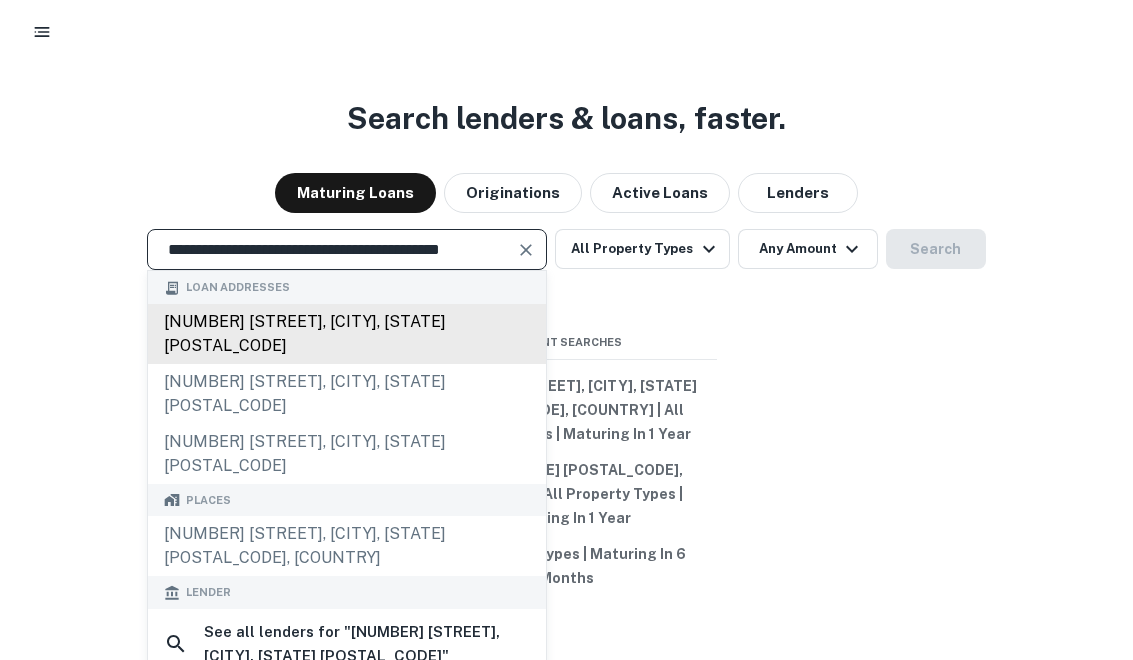 click on "[NUMBER] [STREET], [CITY], [STATE] [POSTAL_CODE]" at bounding box center [347, 334] 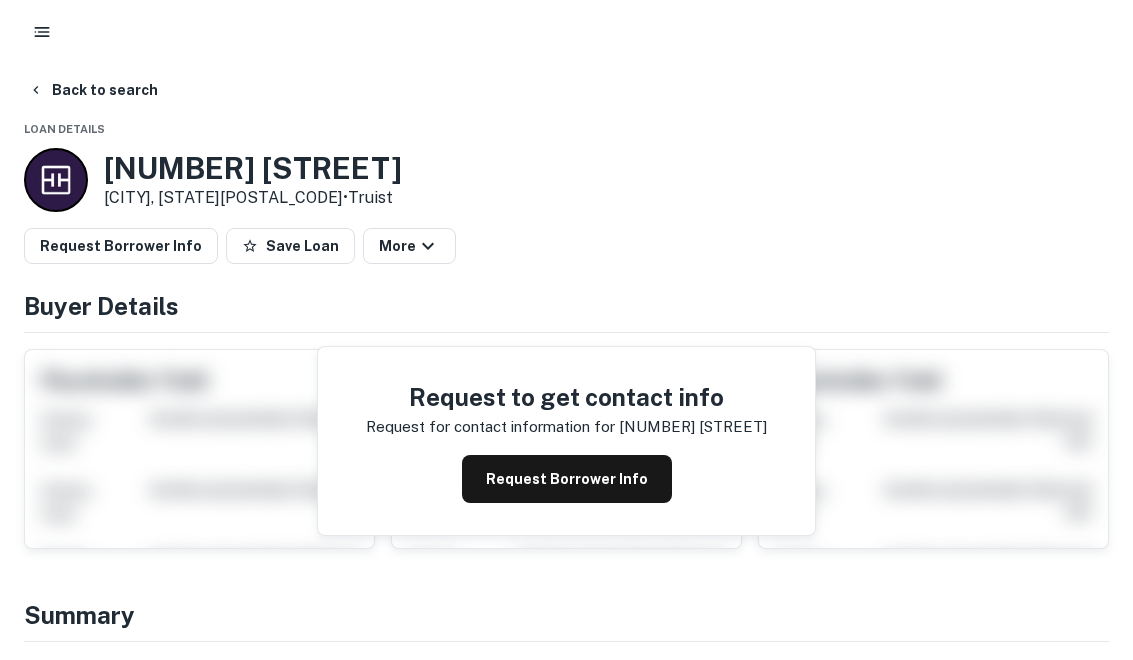 click on "Request Borrower Info" at bounding box center (567, 479) 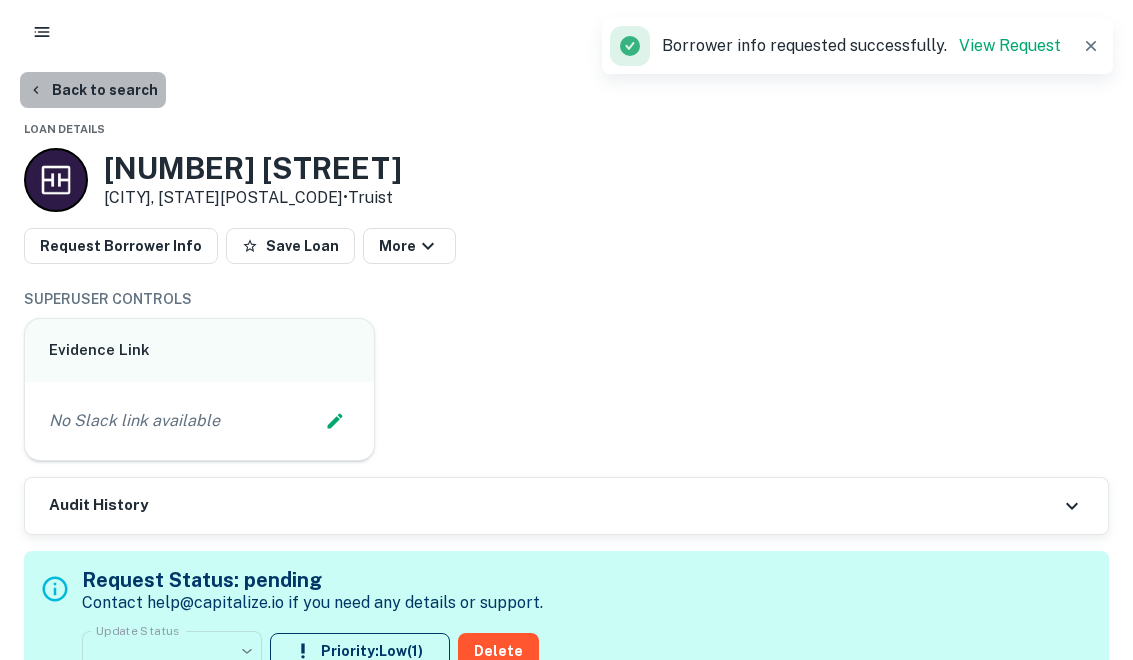 click on "Back to search" at bounding box center (93, 90) 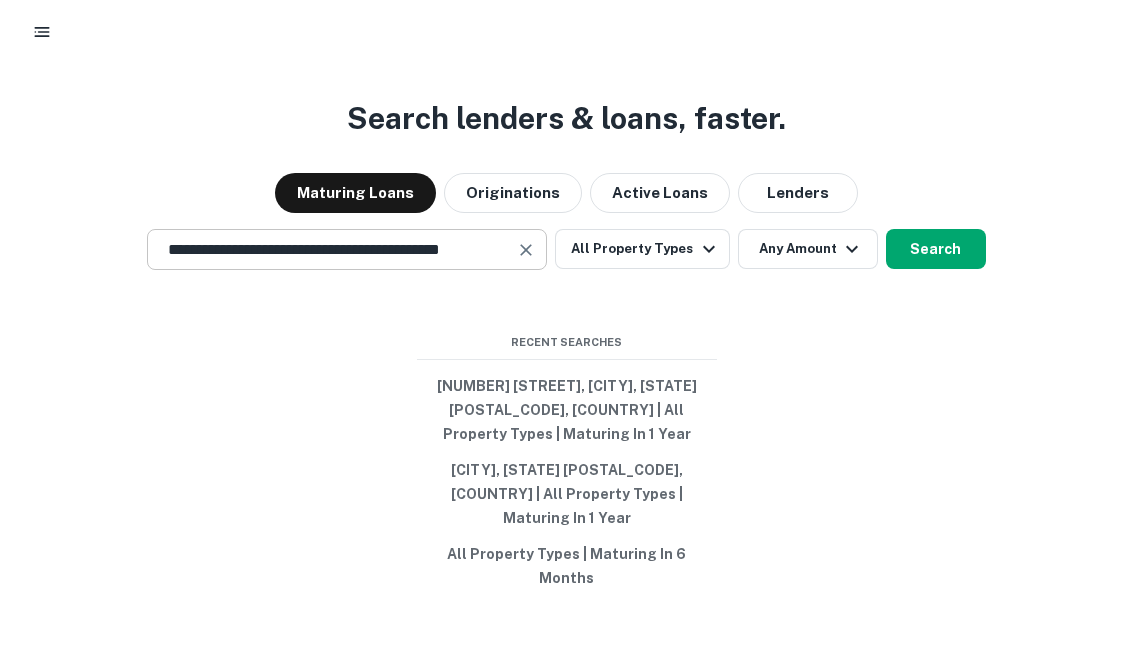 click at bounding box center [526, 250] 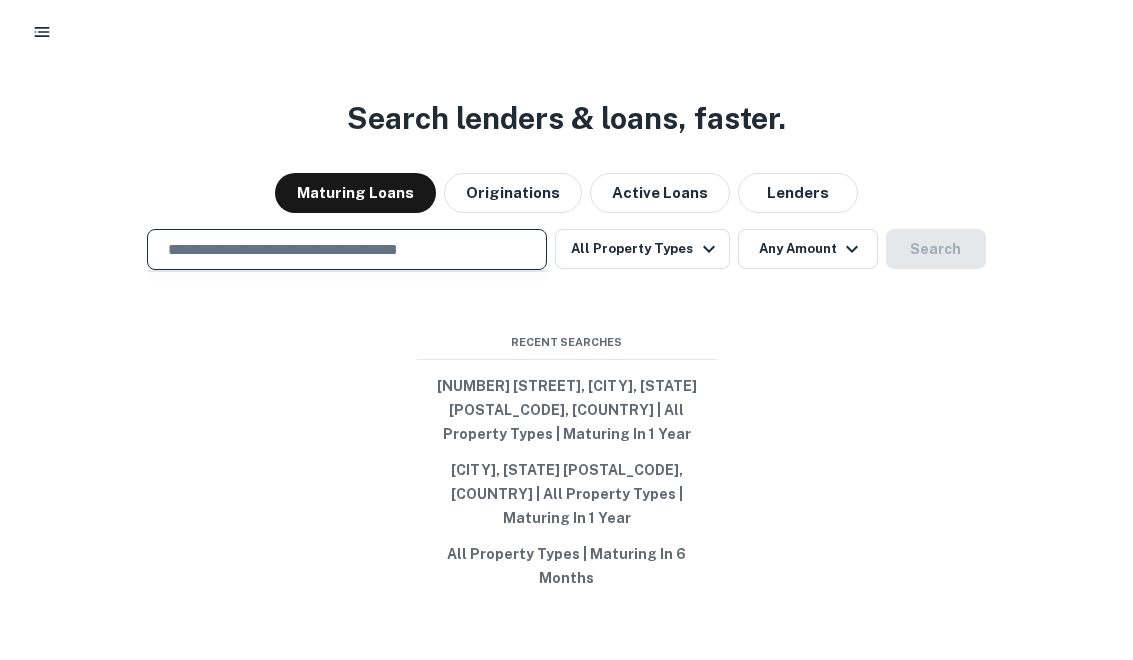 scroll, scrollTop: 0, scrollLeft: 0, axis: both 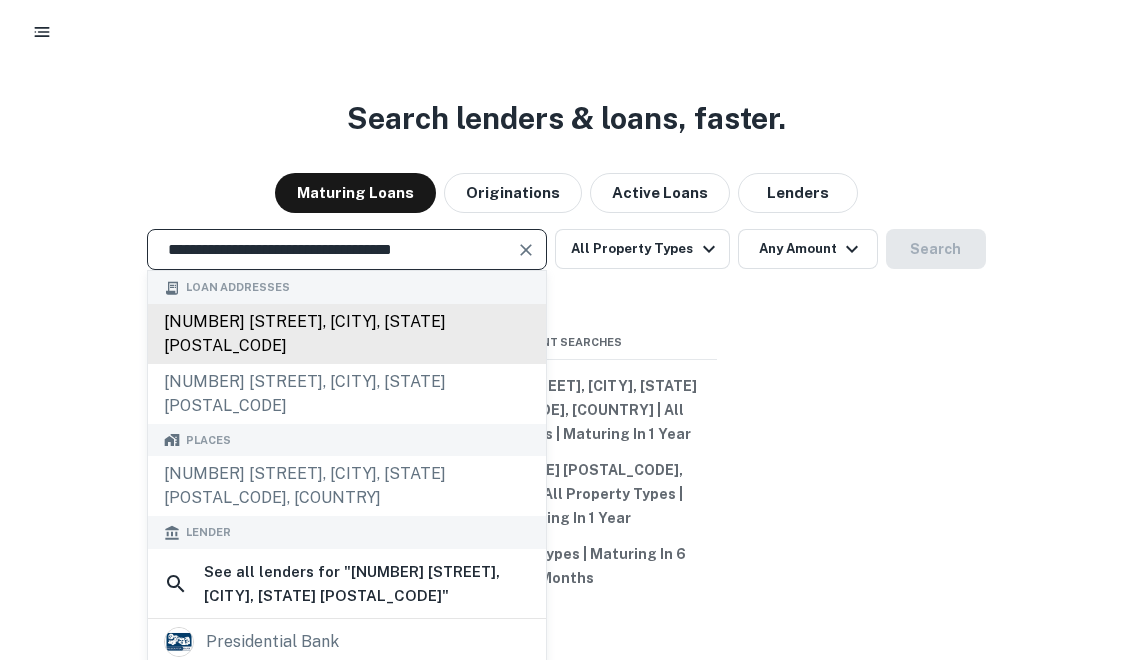 click on "7620 presidents dr, orlando, fl, 32809" at bounding box center [347, 334] 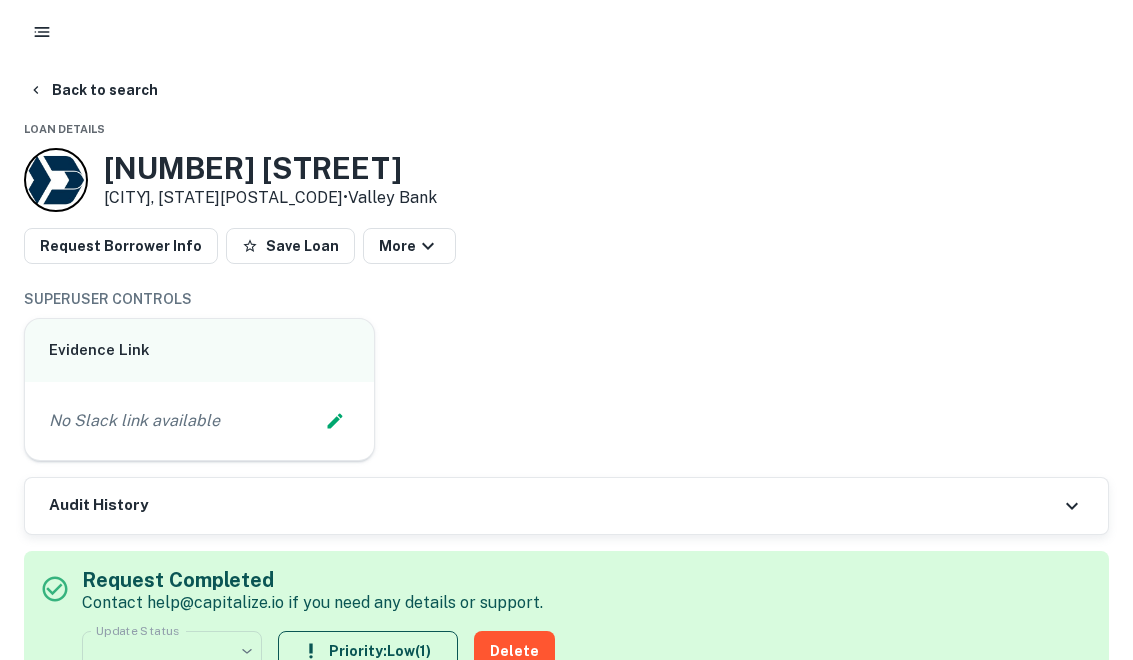 scroll, scrollTop: 745, scrollLeft: 0, axis: vertical 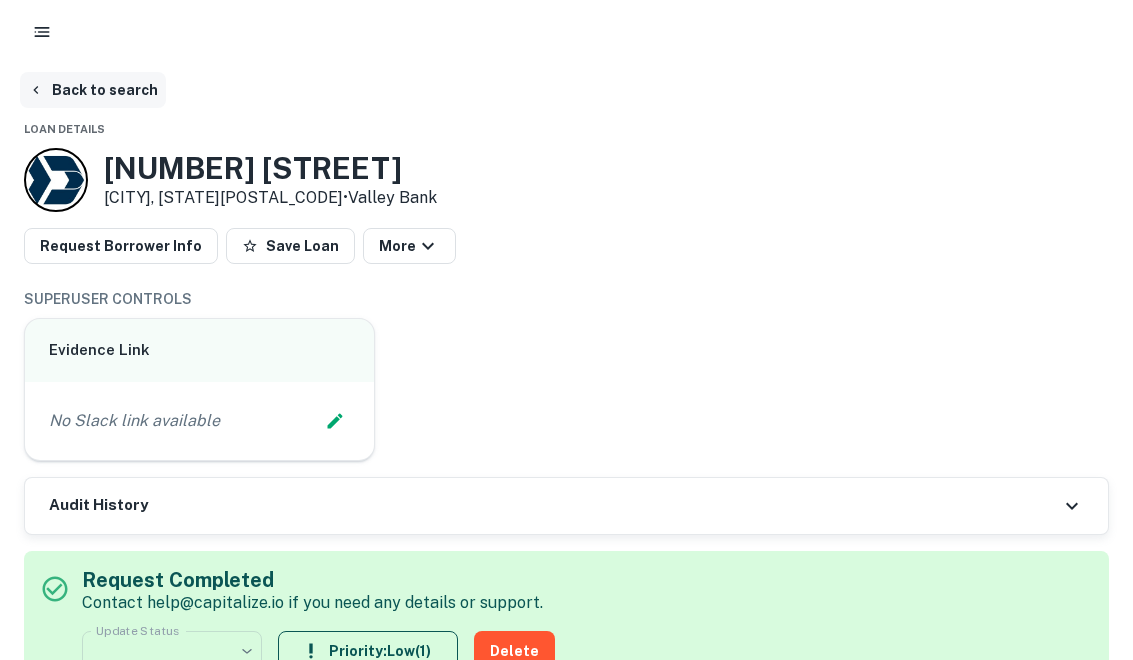 click on "Back to search" at bounding box center [93, 90] 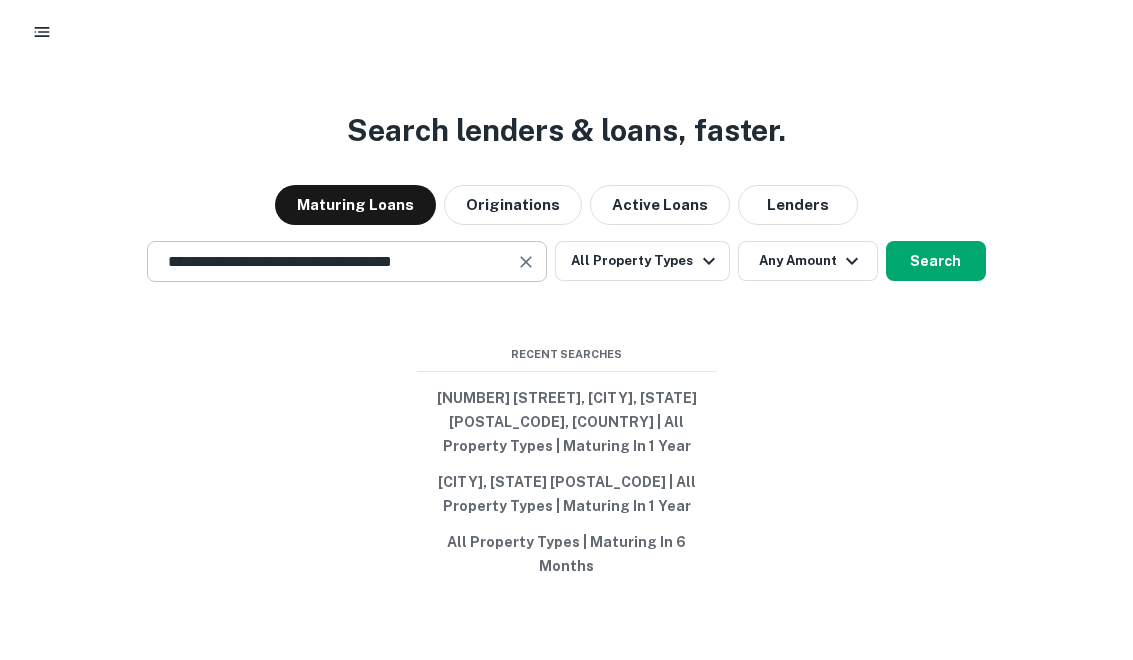 click on "**********" at bounding box center [332, 261] 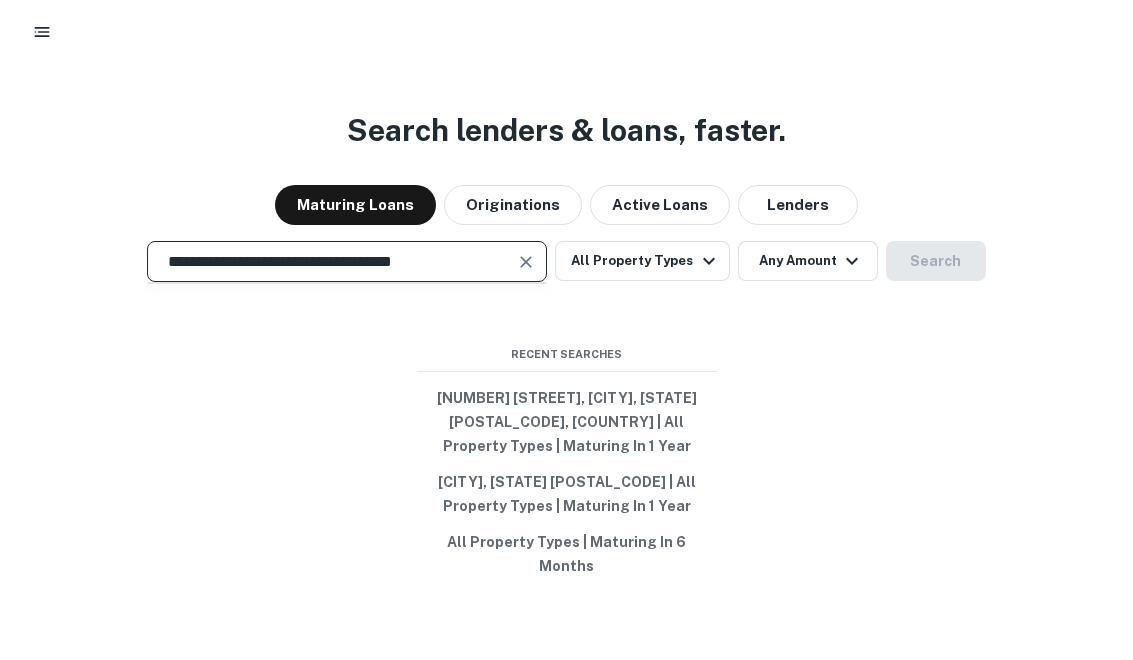 click at bounding box center [526, 262] 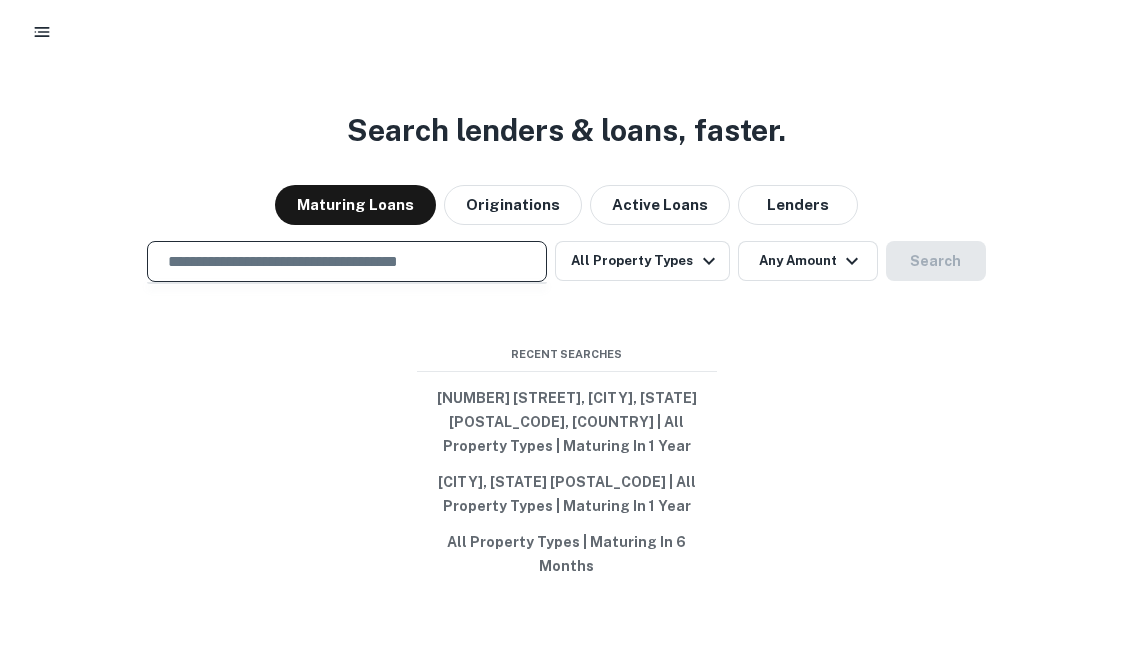 paste on "**********" 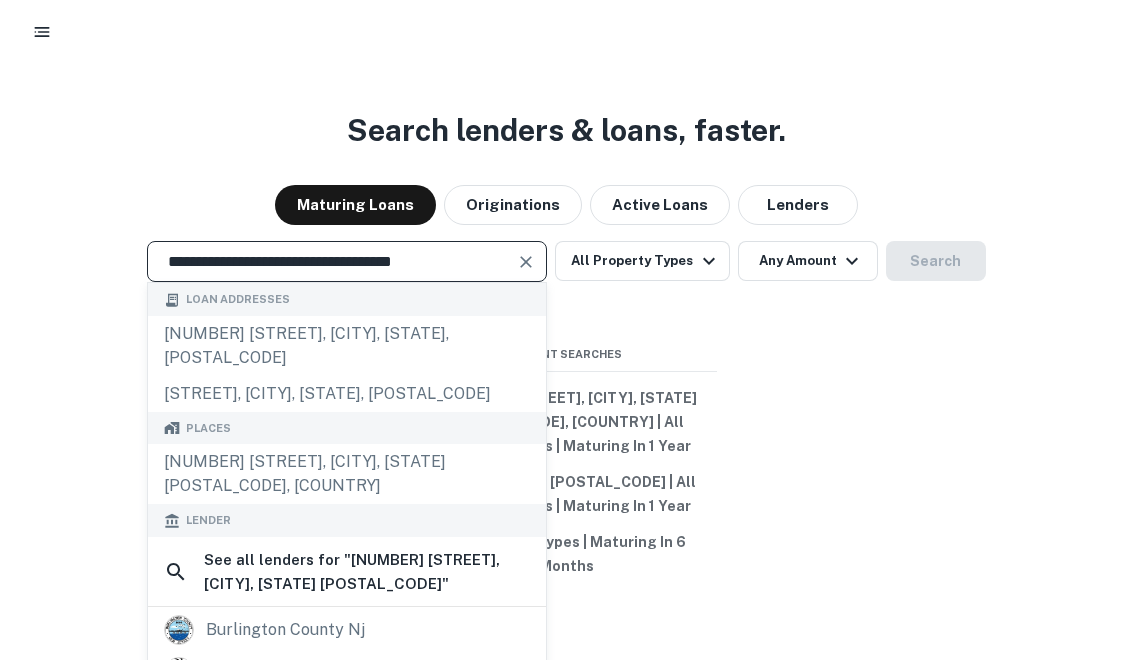 type on "**********" 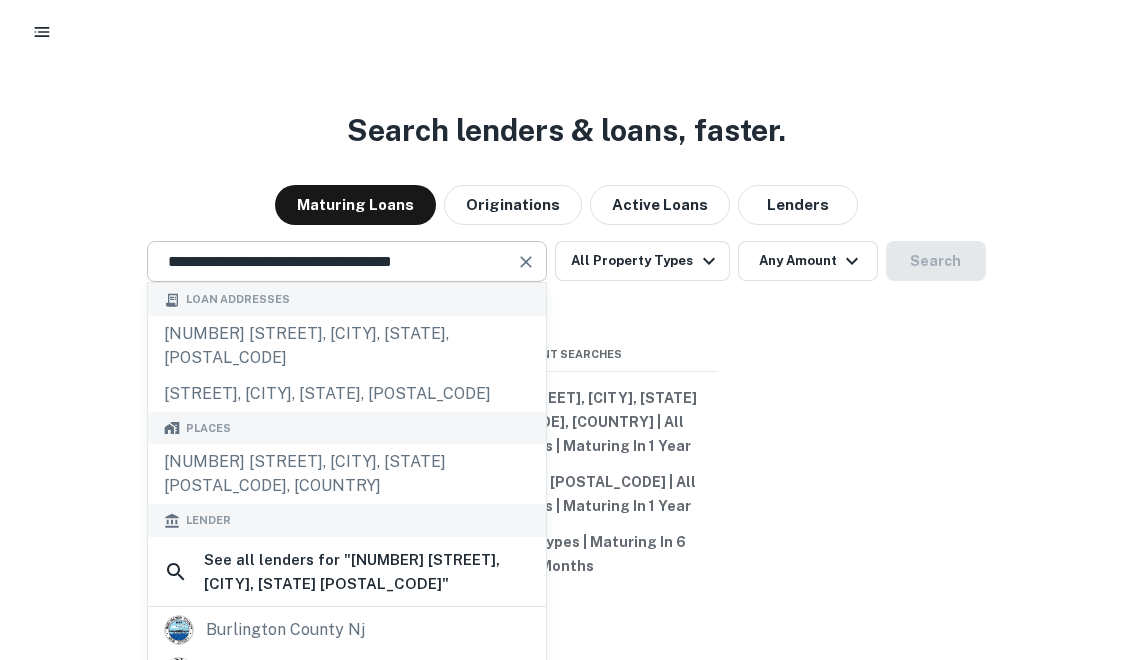 click at bounding box center (526, 262) 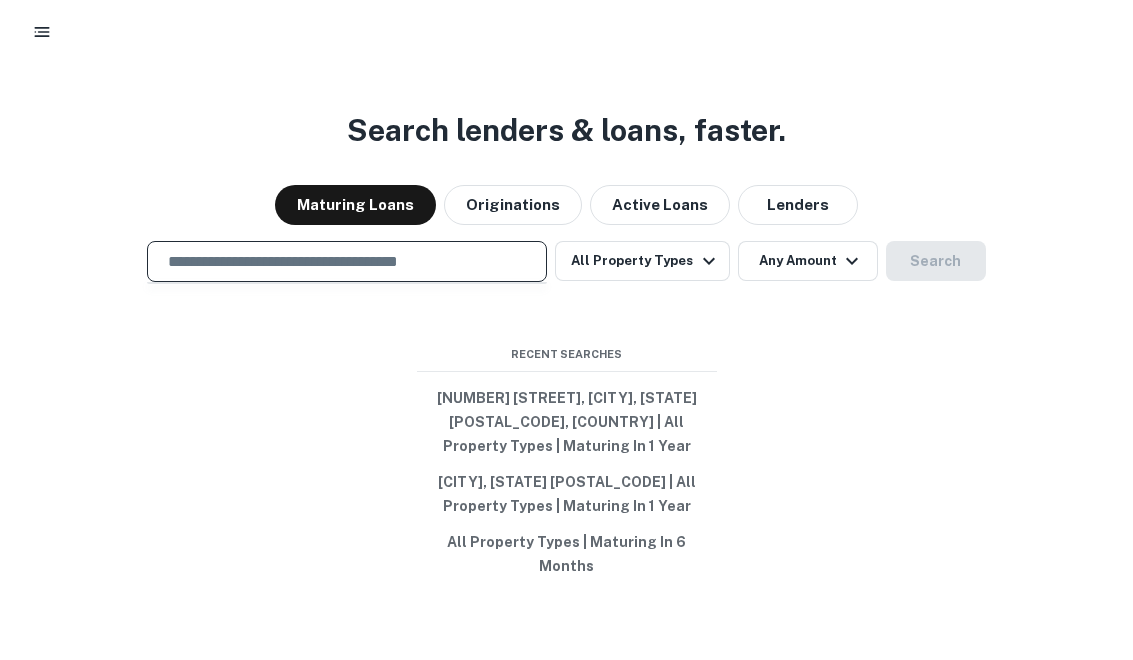 paste on "**********" 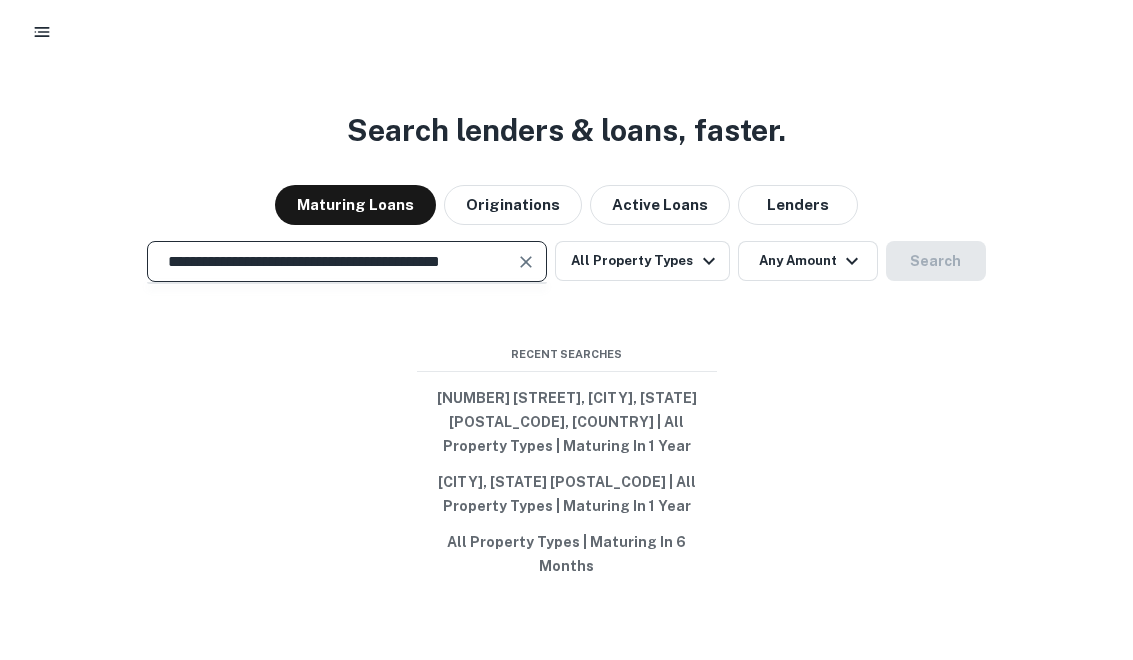 click on "**********" at bounding box center (332, 261) 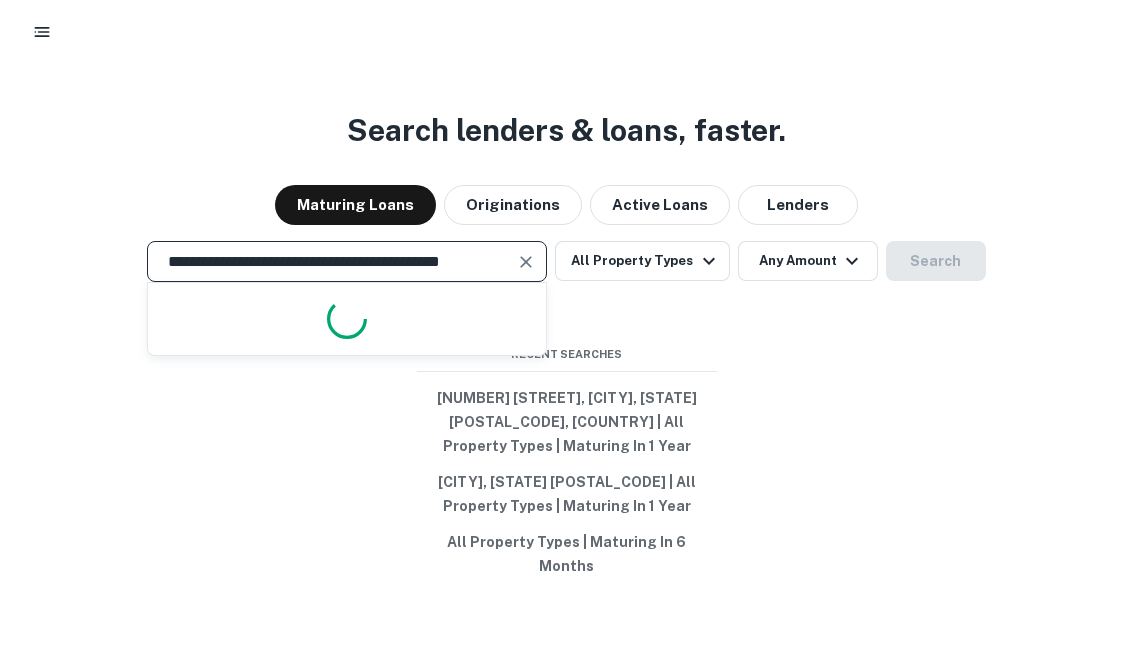 scroll, scrollTop: 0, scrollLeft: 0, axis: both 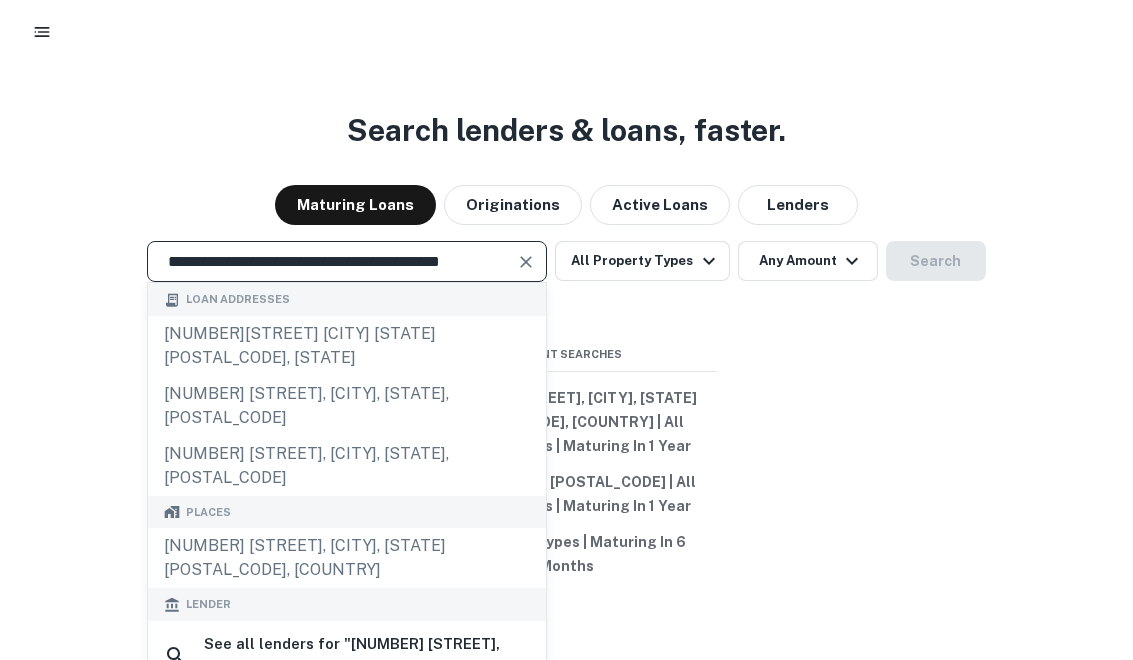 click on "**********" at bounding box center [332, 261] 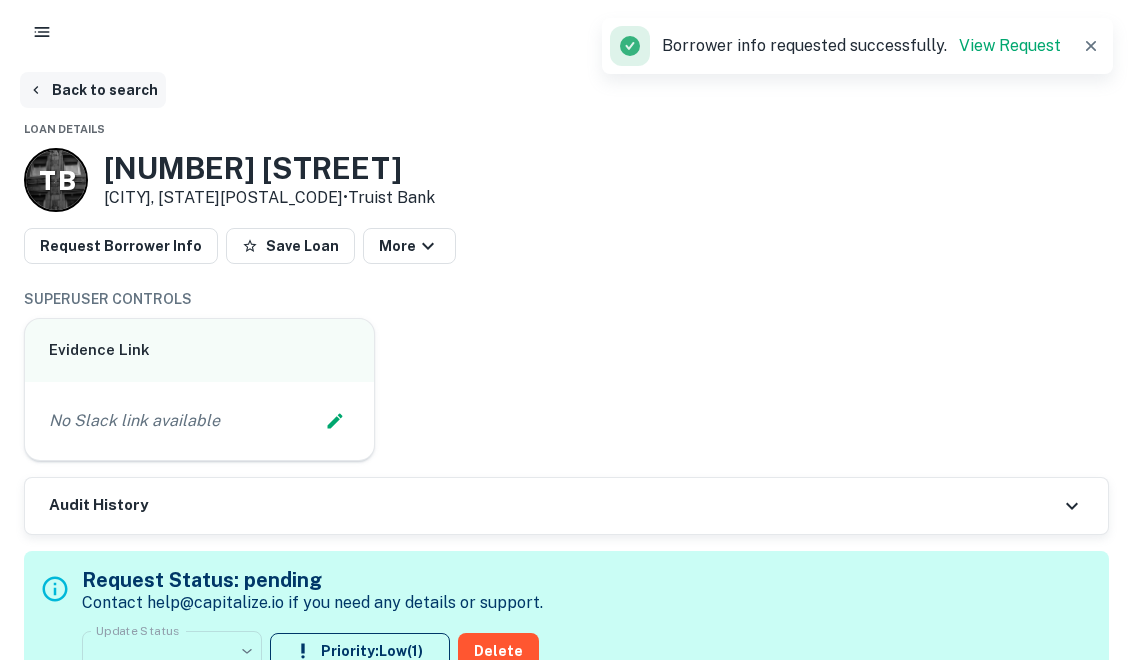 click on "Back to search" at bounding box center (93, 90) 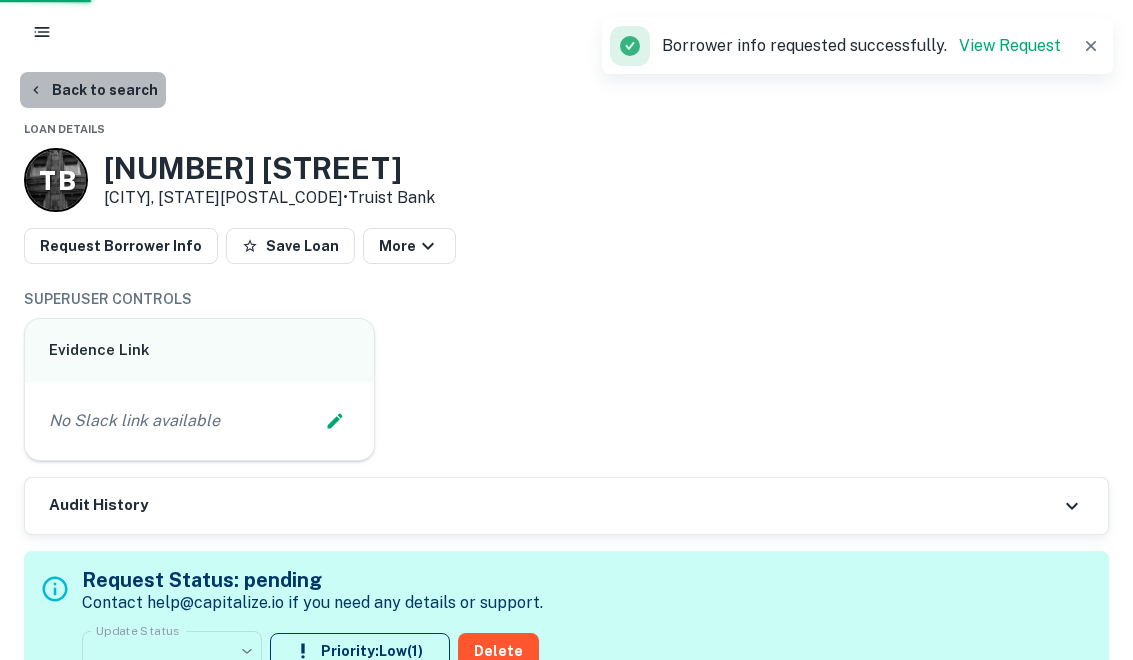 click on "Back to search" at bounding box center [93, 90] 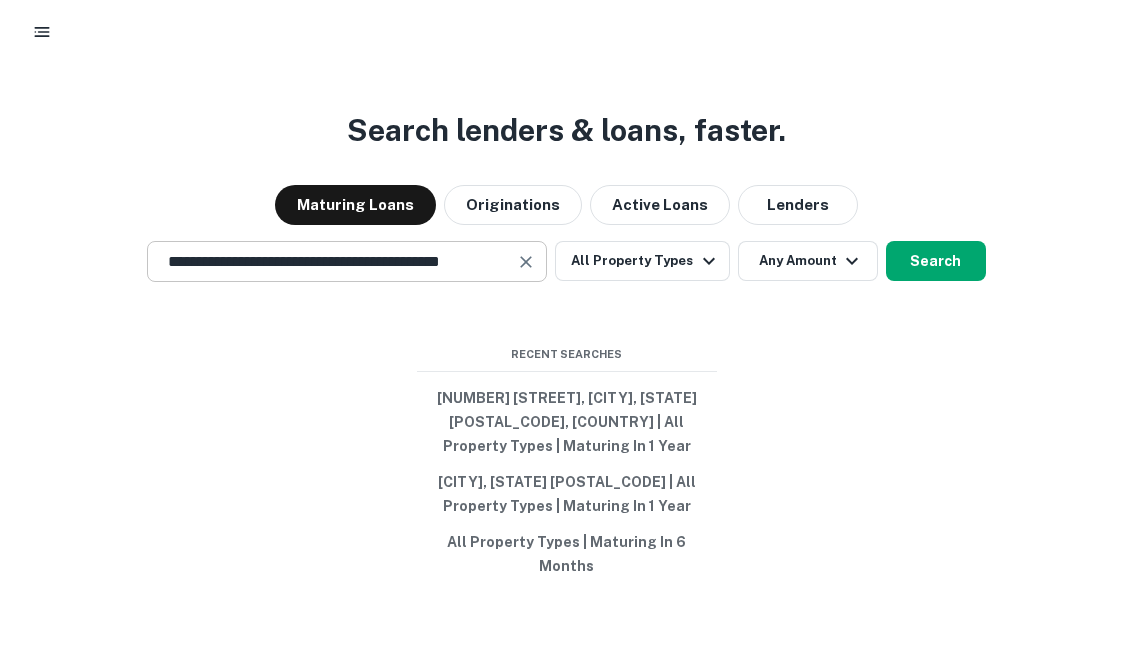 click at bounding box center [526, 262] 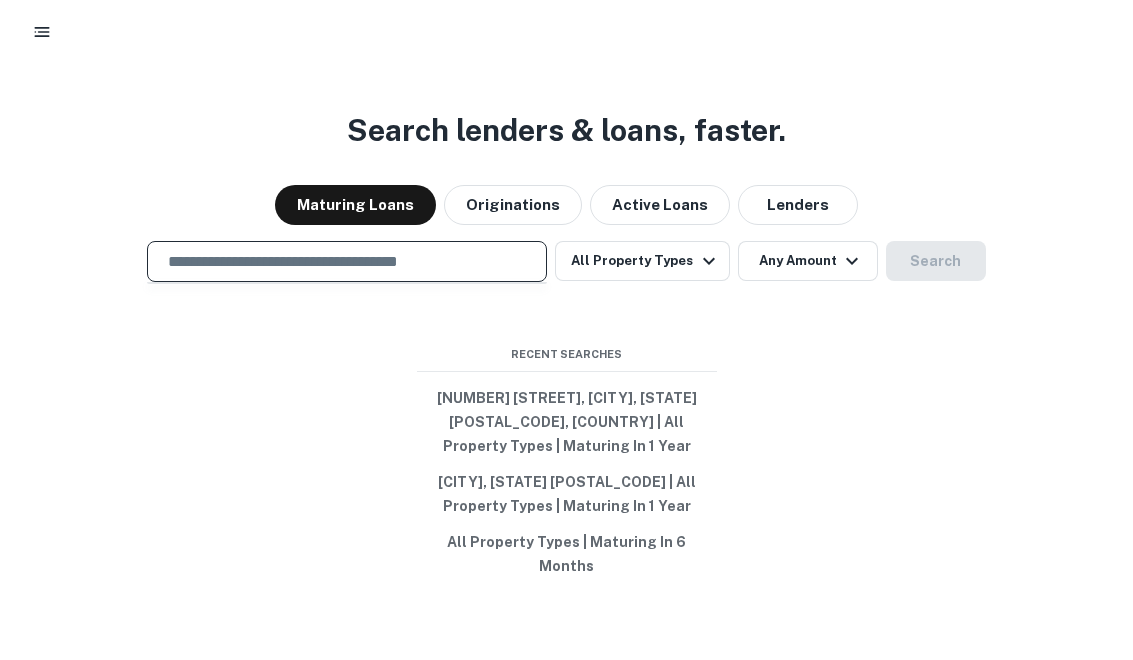 scroll, scrollTop: 0, scrollLeft: 0, axis: both 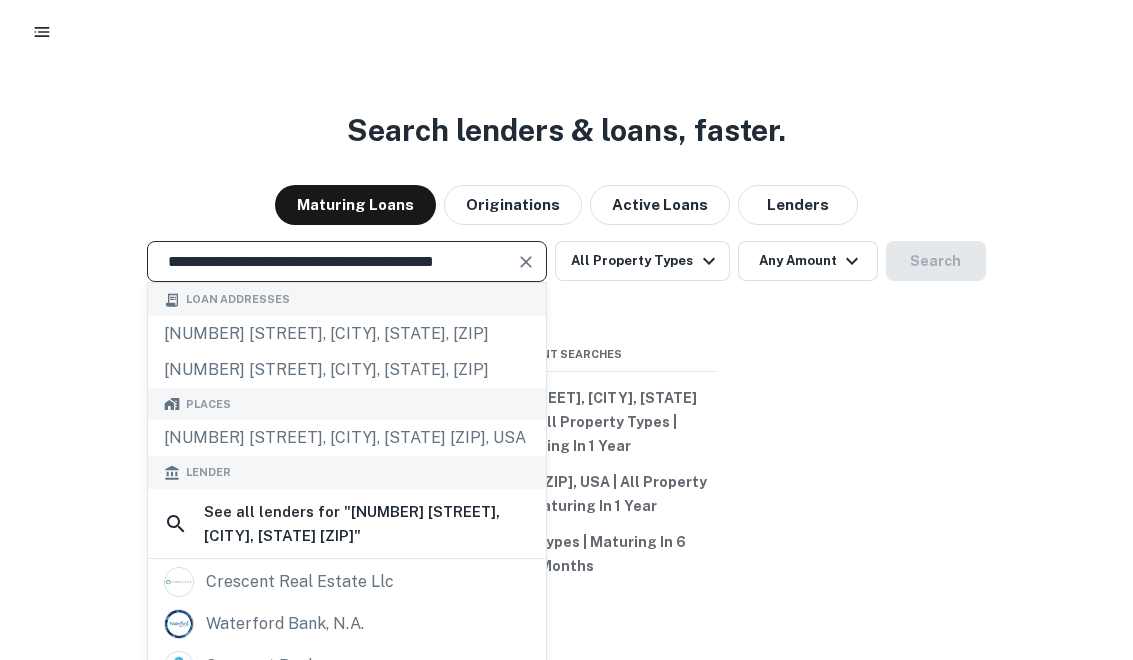 click on "**********" at bounding box center (332, 261) 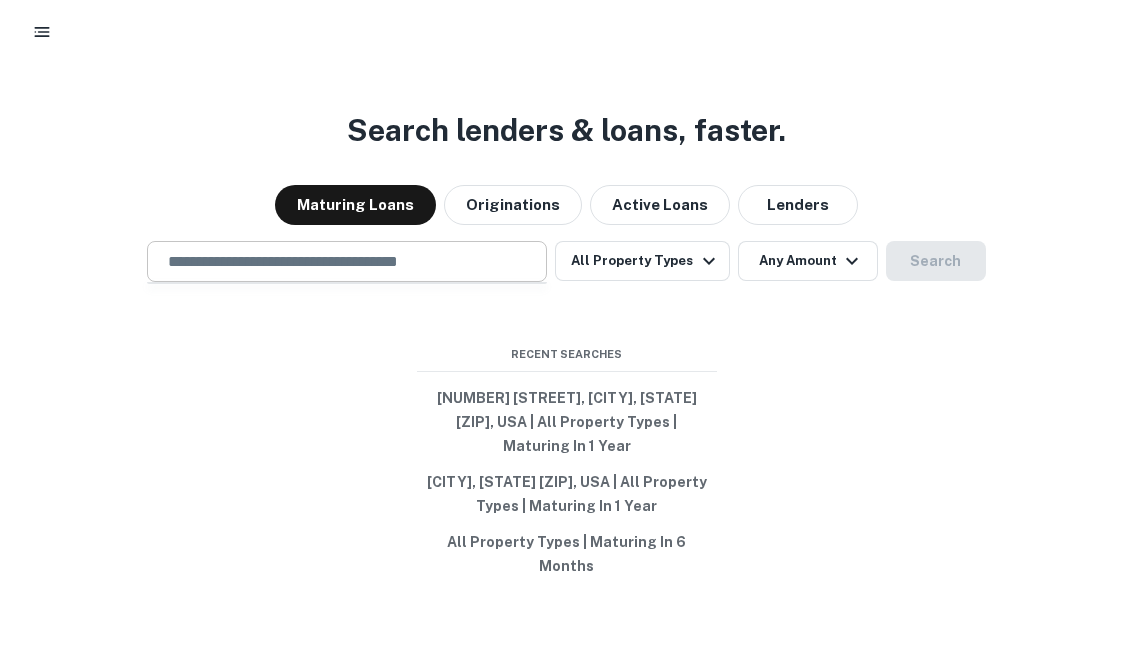 paste on "**********" 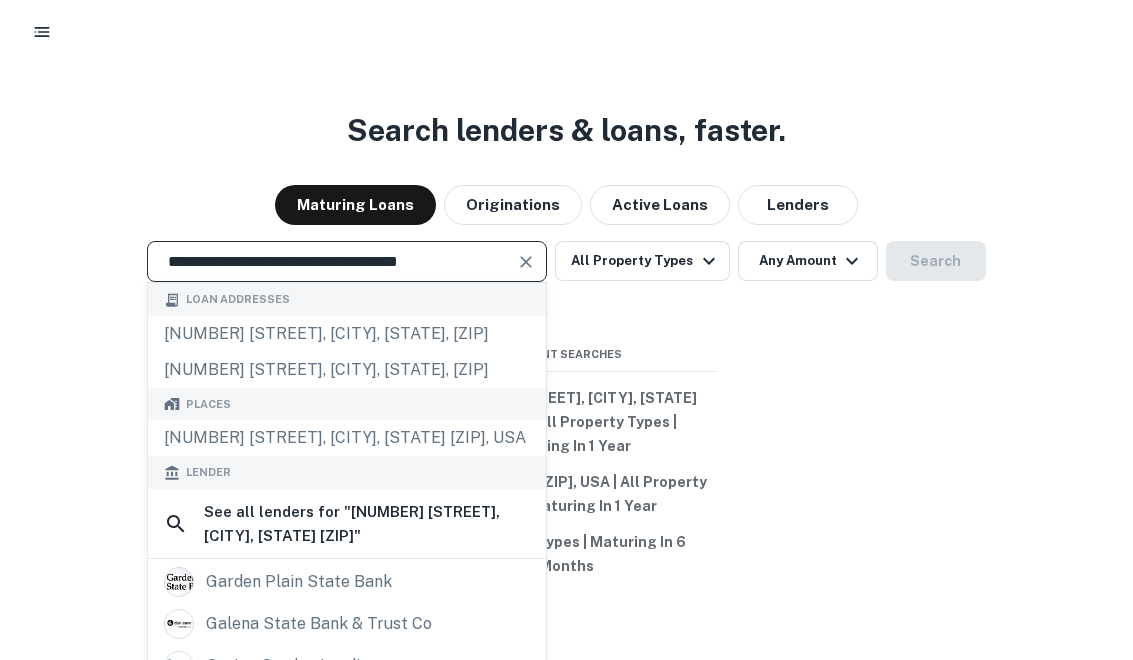 type on "**********" 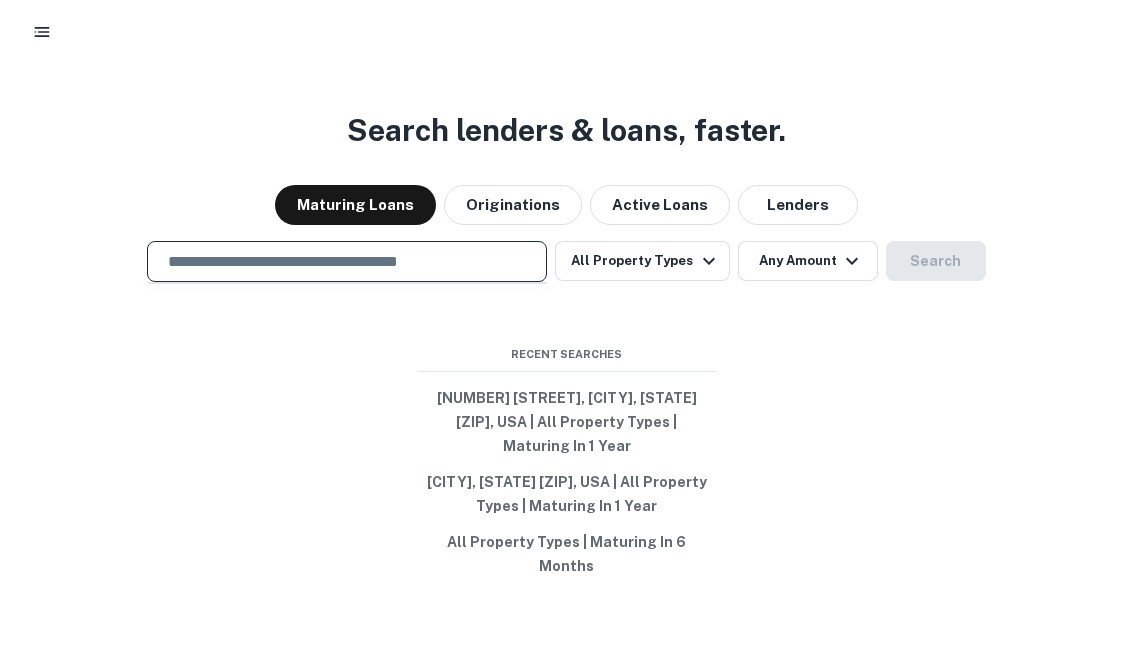 paste on "**********" 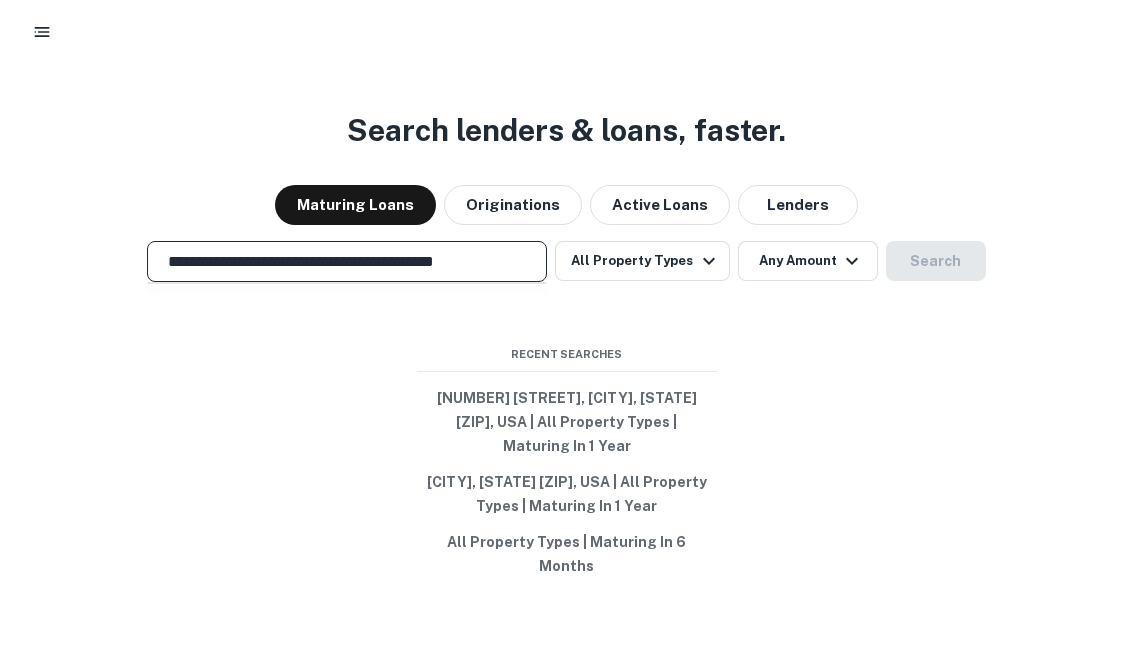 scroll, scrollTop: 0, scrollLeft: 28, axis: horizontal 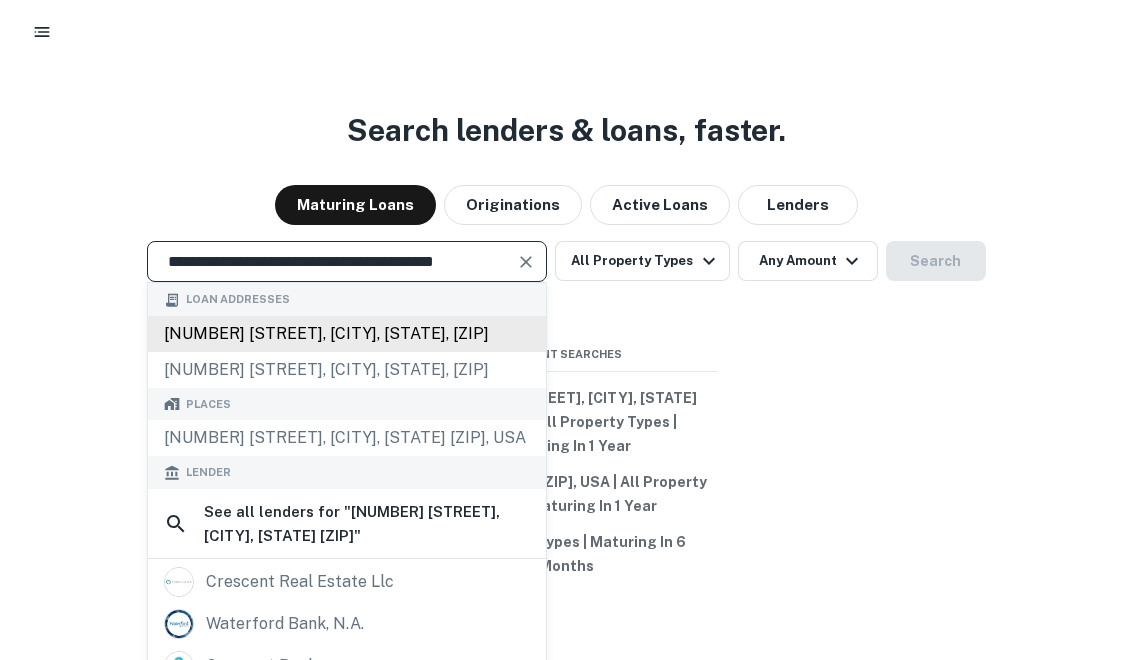 click on "1009 crescent lake rd, waterford, mi, 48327" at bounding box center (347, 334) 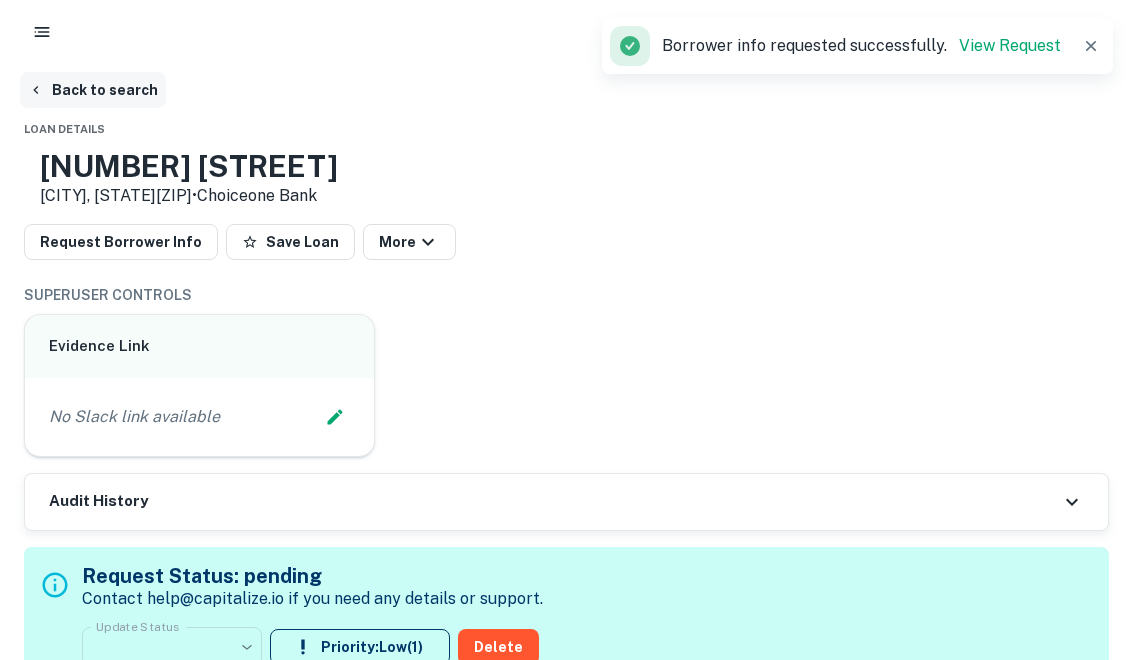 click on "Back to search" at bounding box center [93, 90] 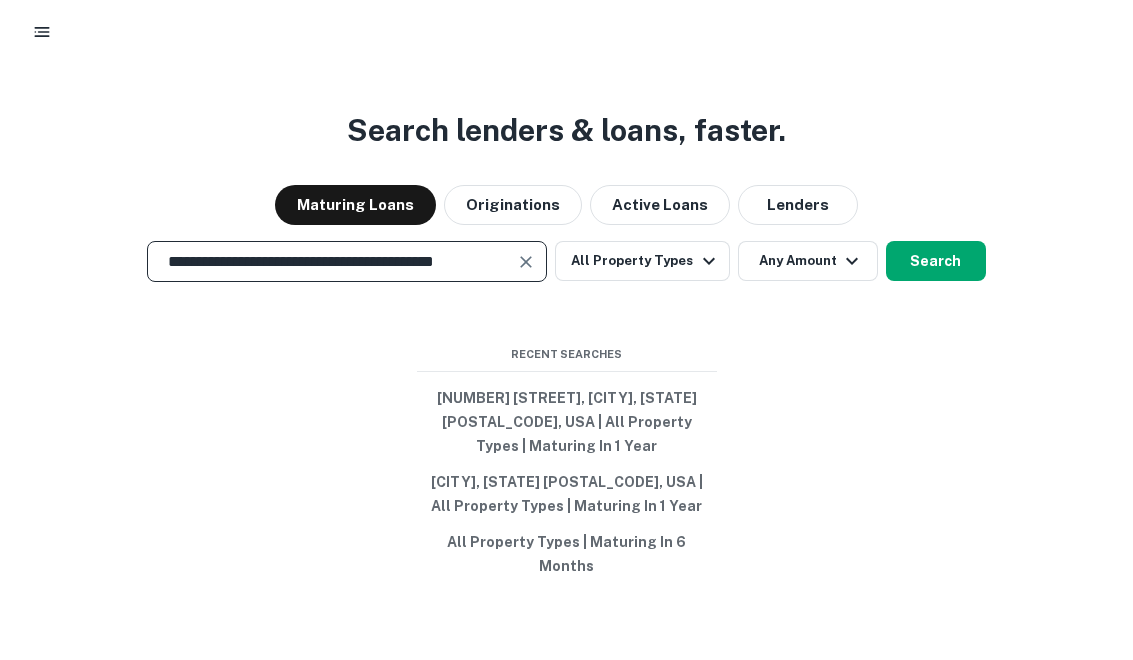 click at bounding box center [526, 262] 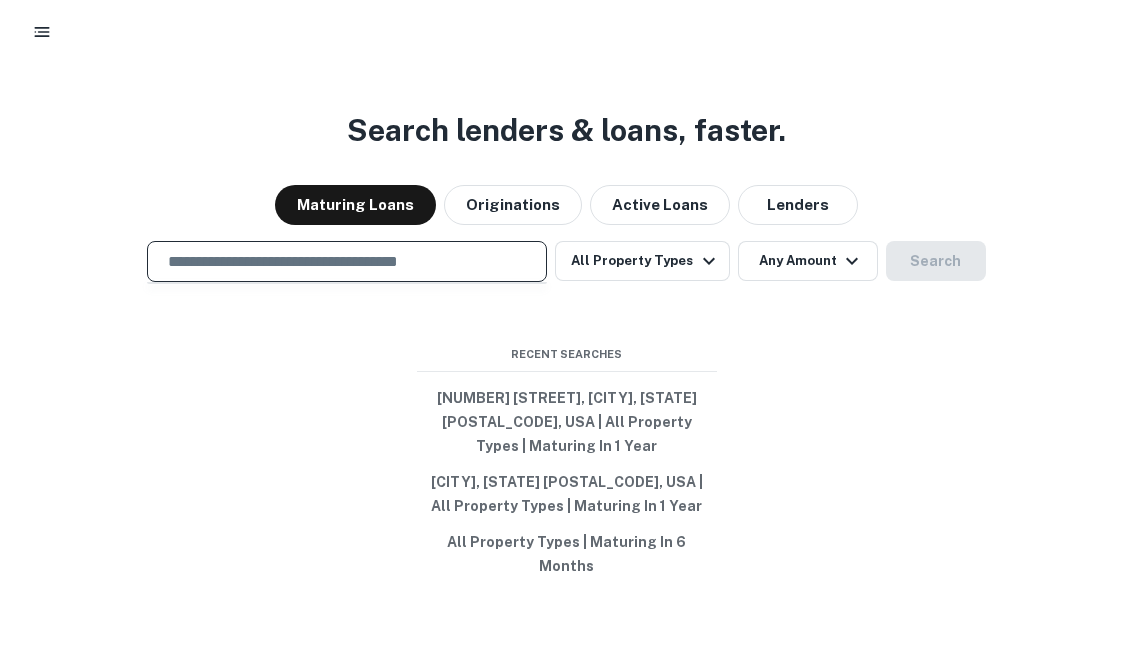 paste on "**********" 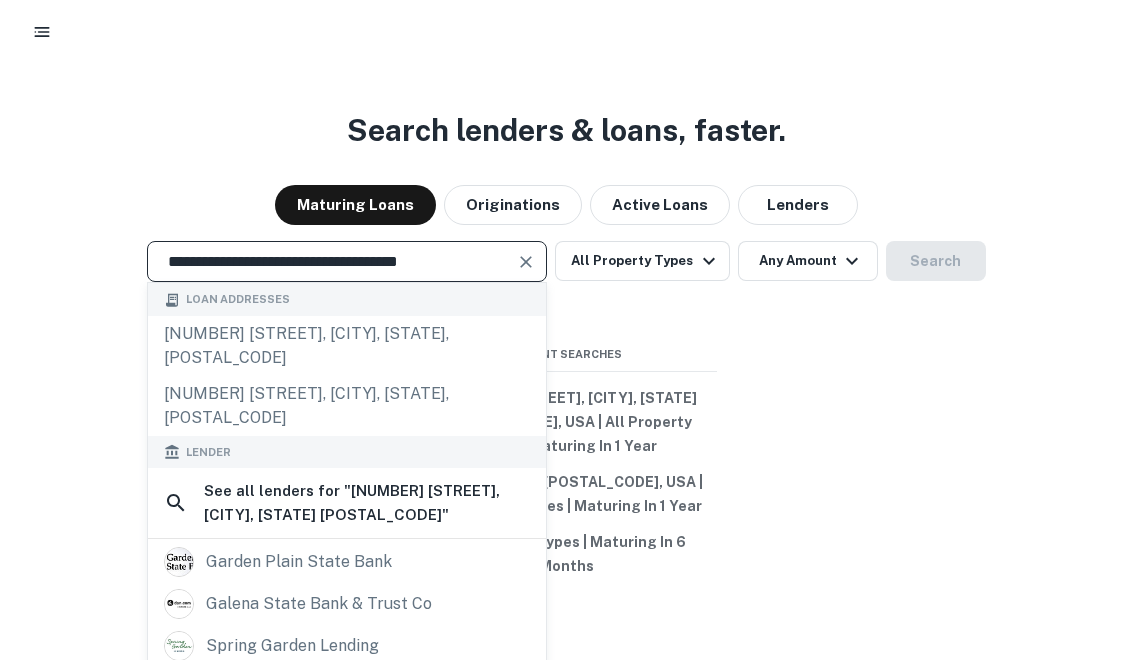 scroll, scrollTop: 0, scrollLeft: 0, axis: both 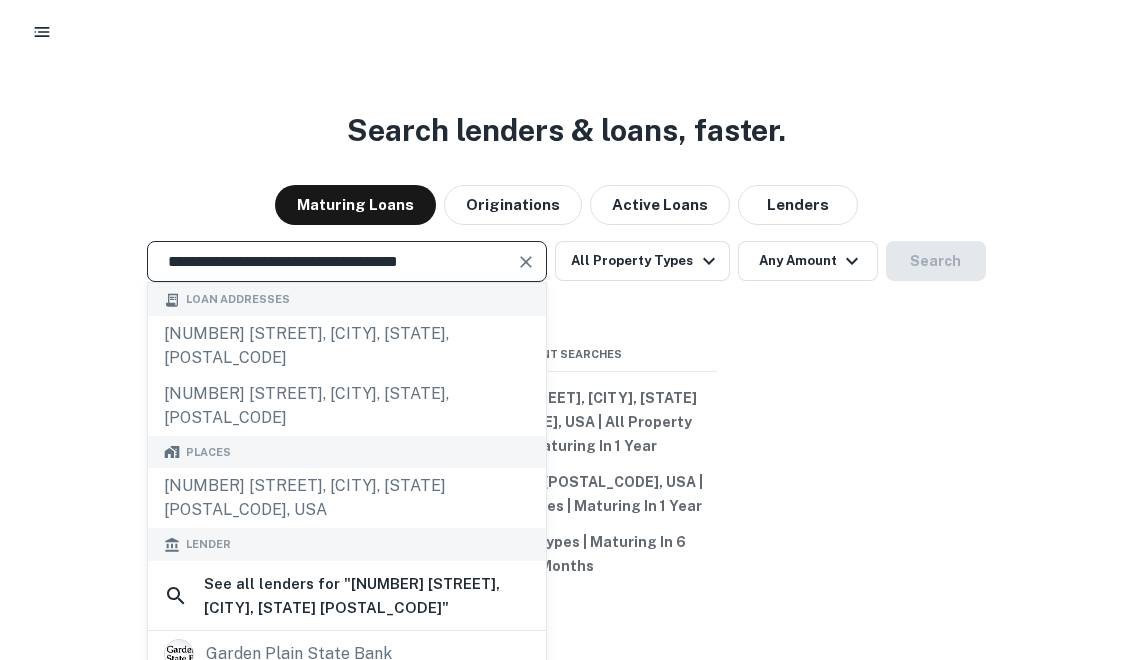 type on "**********" 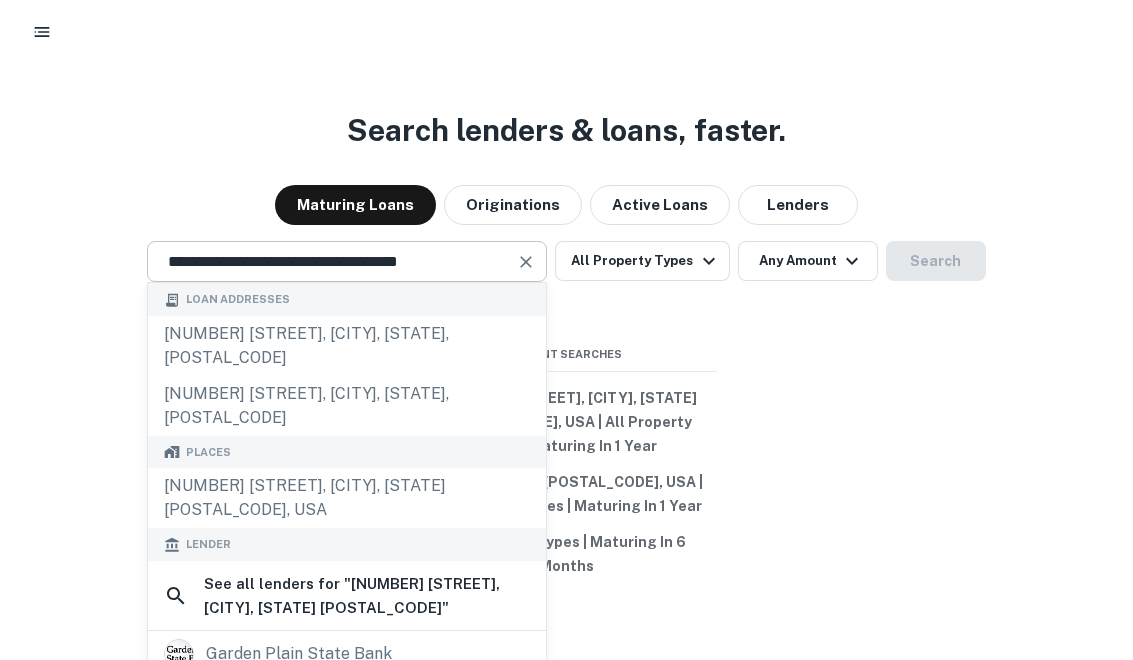 click at bounding box center [527, 262] 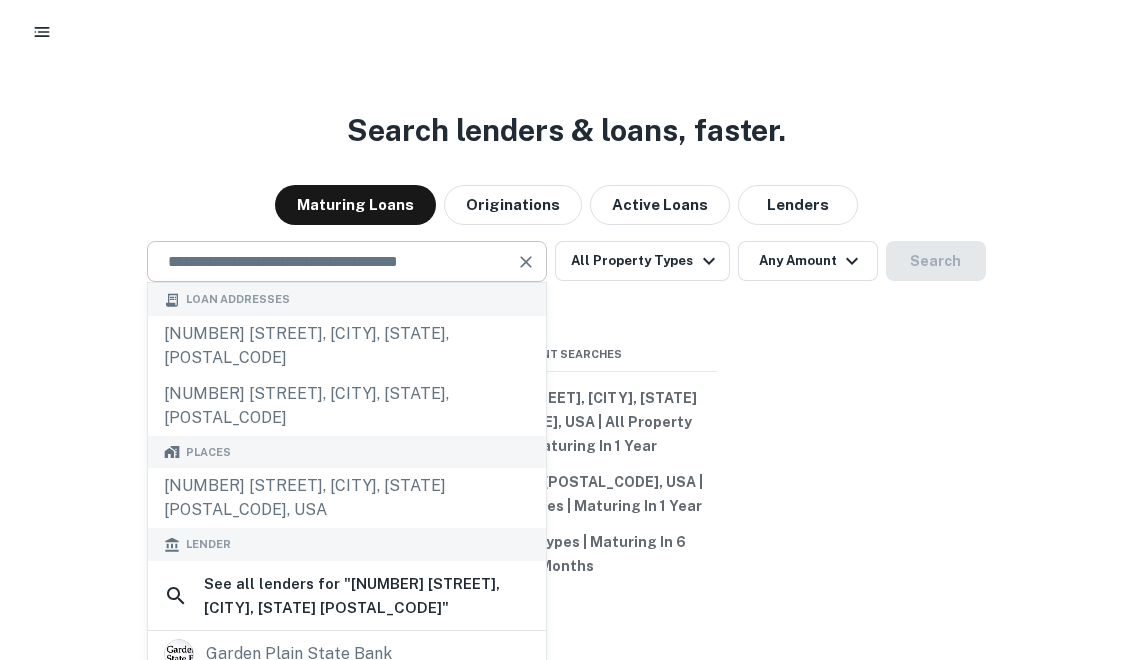 paste on "**********" 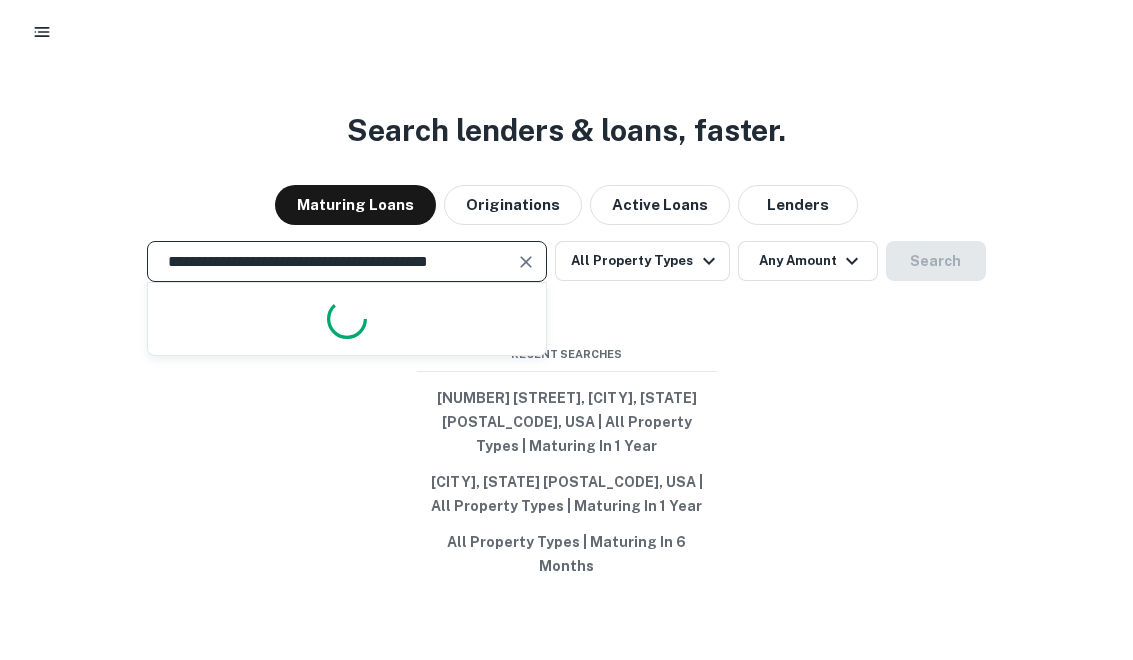 scroll, scrollTop: 0, scrollLeft: 23, axis: horizontal 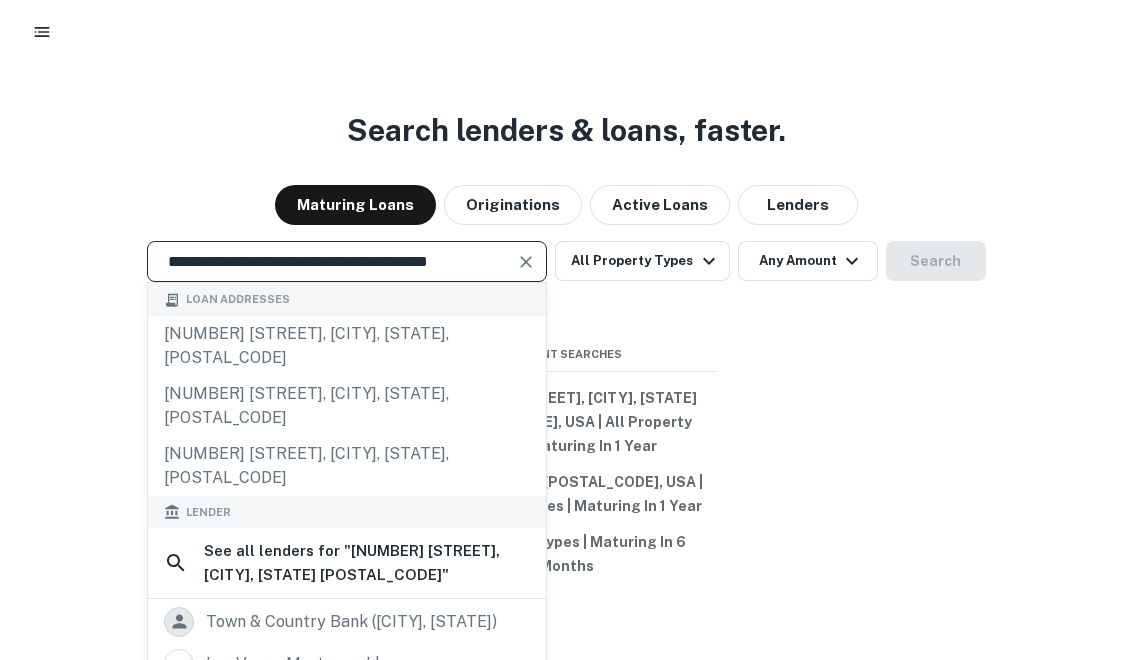 click on "**********" at bounding box center (332, 261) 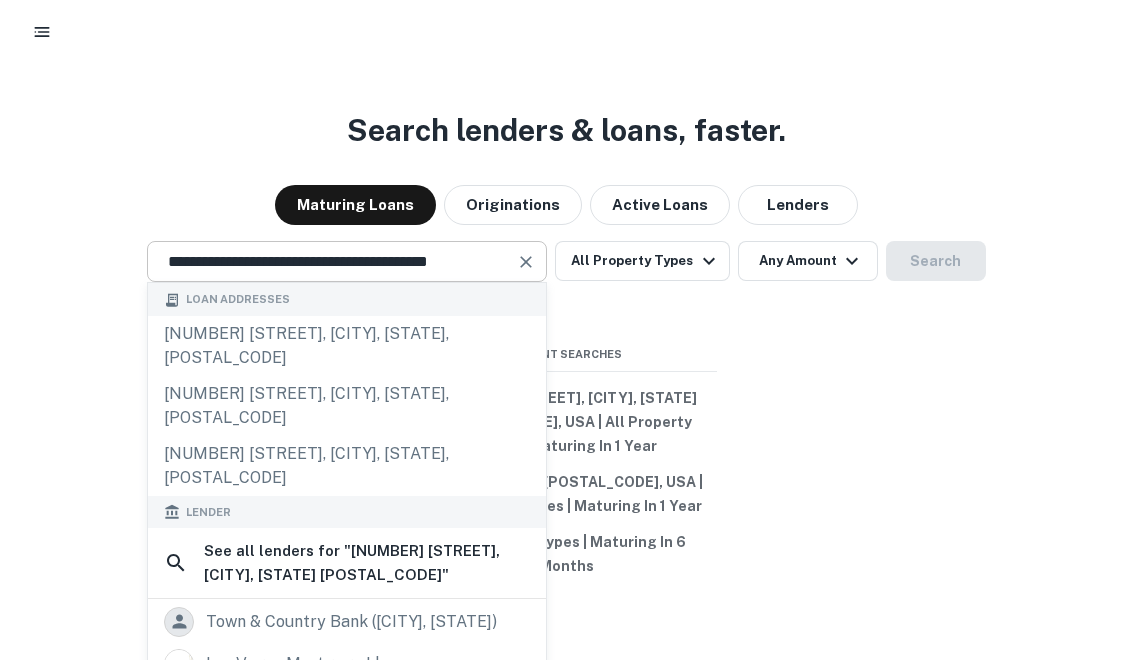 click at bounding box center (526, 262) 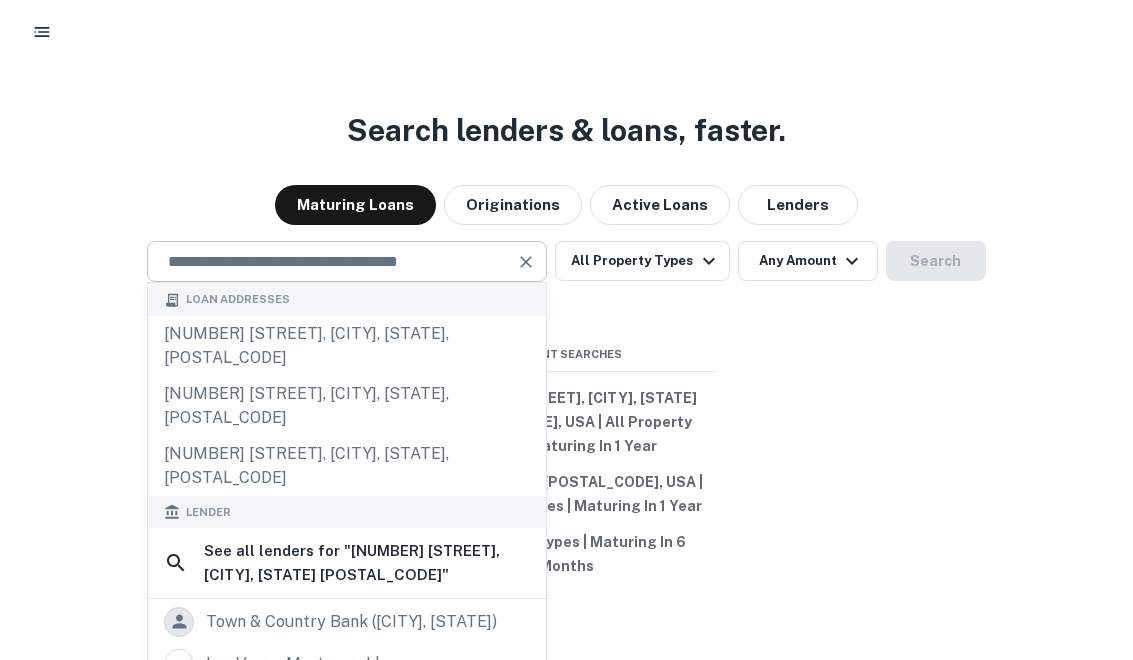 paste on "**********" 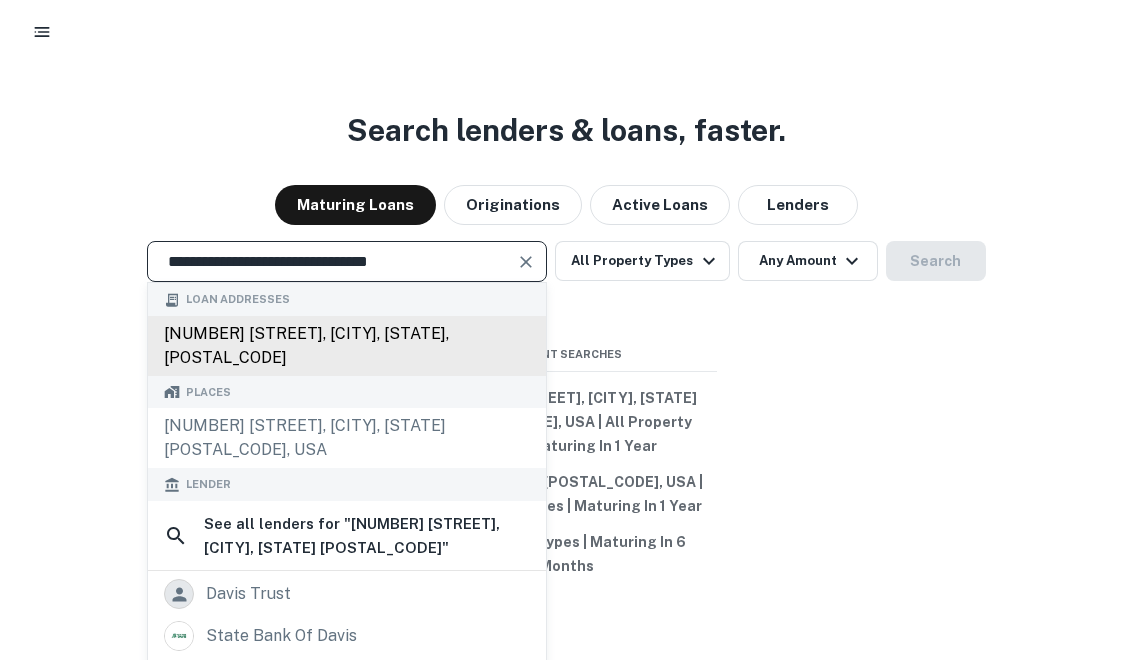 click on "5500 w davis st, conroe, tx, 77304" at bounding box center [347, 346] 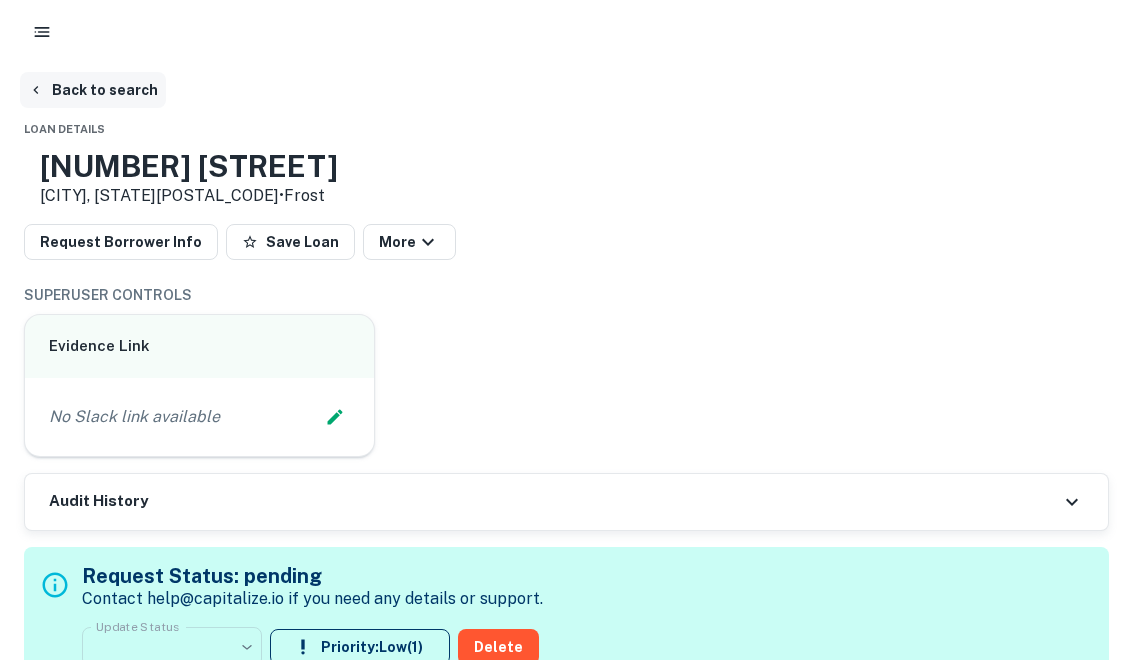 click on "Back to search" at bounding box center (93, 90) 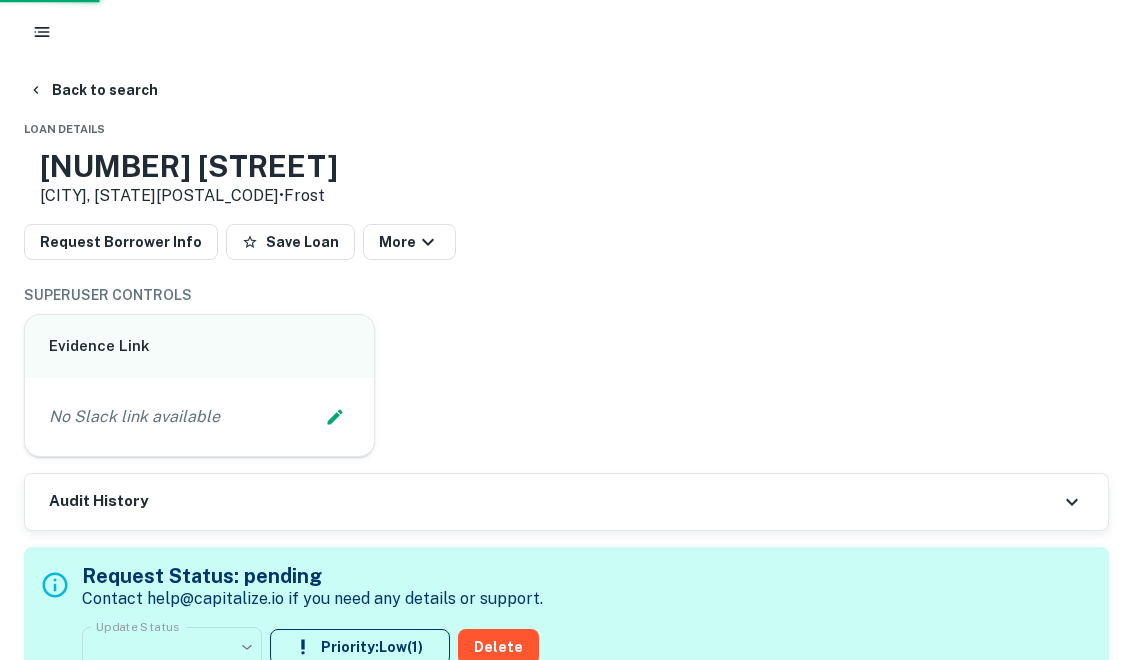 click on "Back to search" at bounding box center (93, 90) 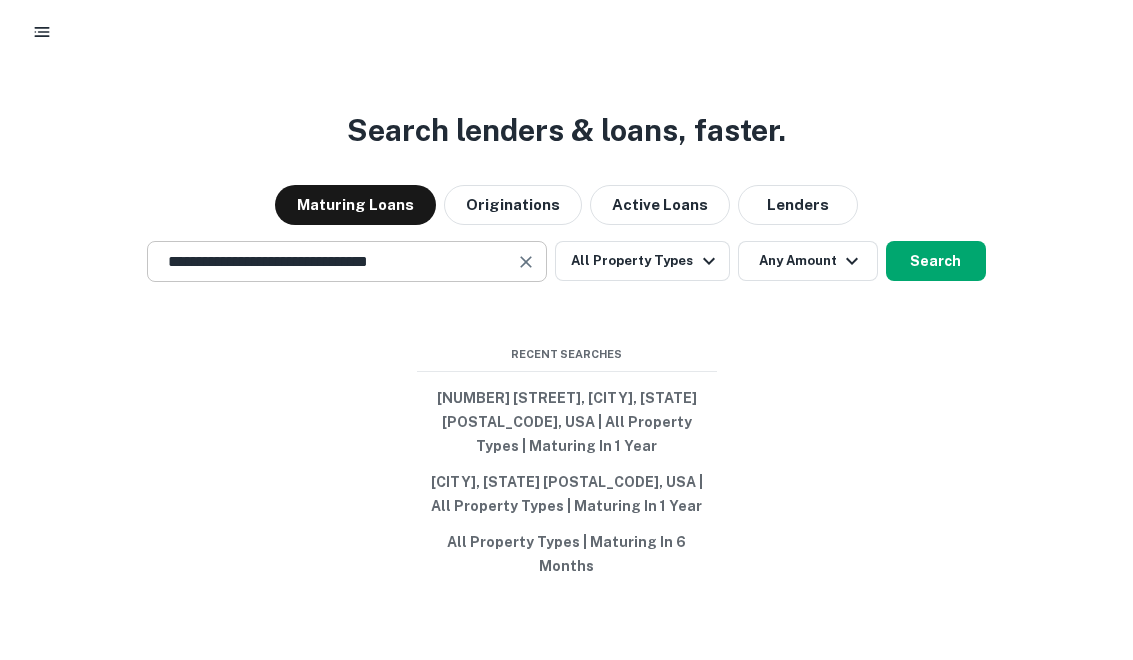 click at bounding box center (526, 262) 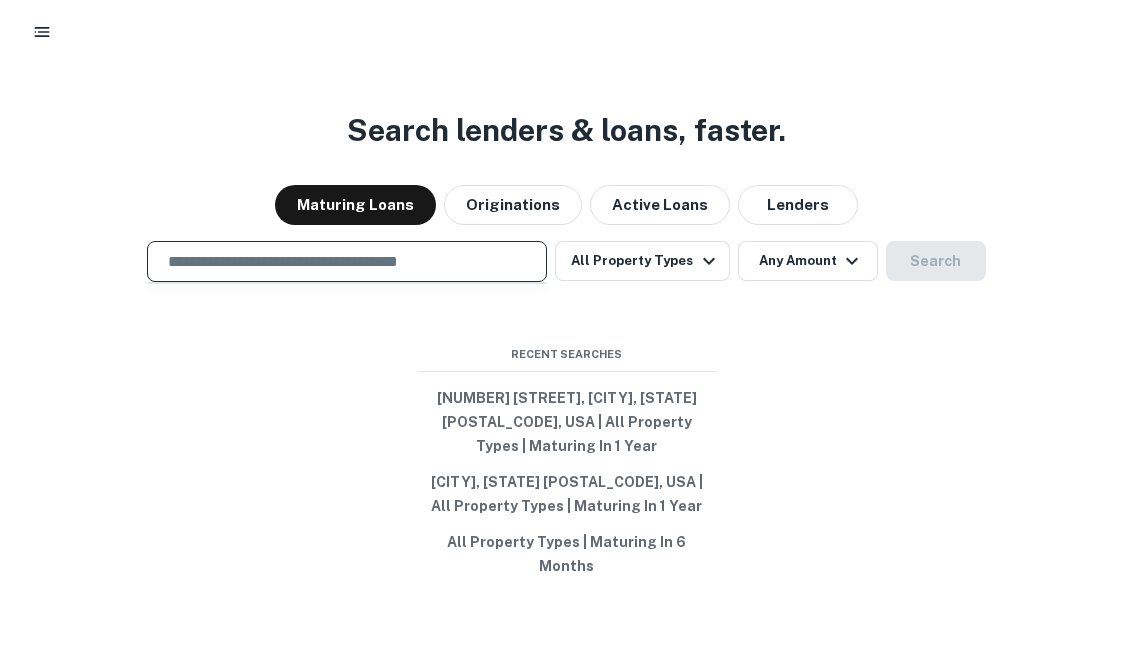 click at bounding box center (347, 261) 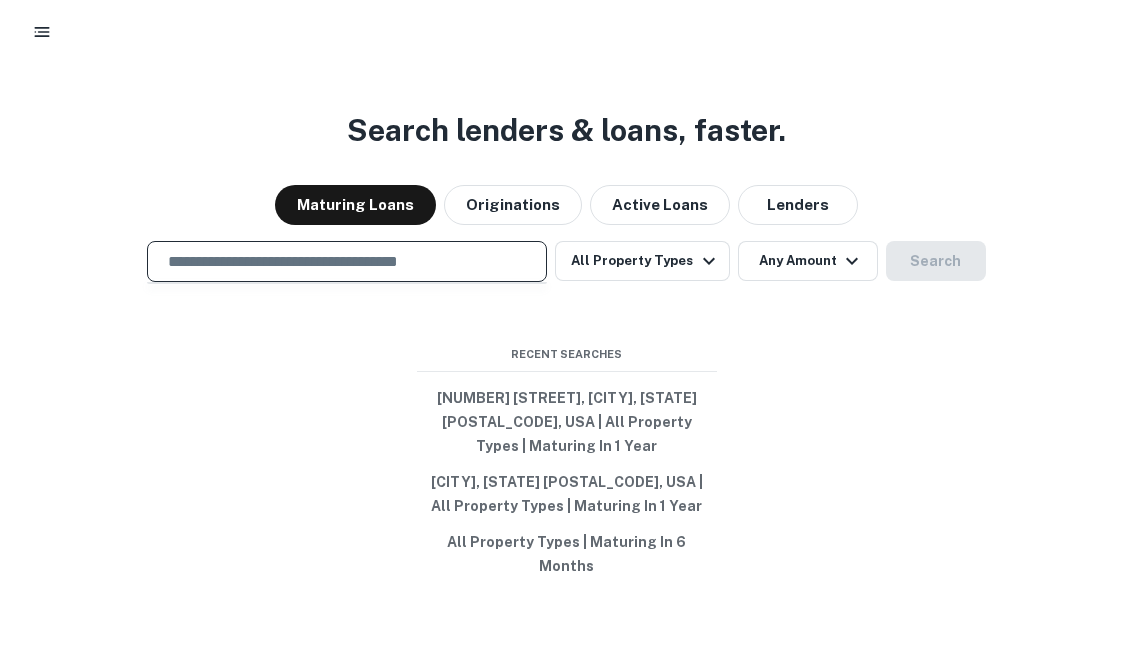 paste on "**********" 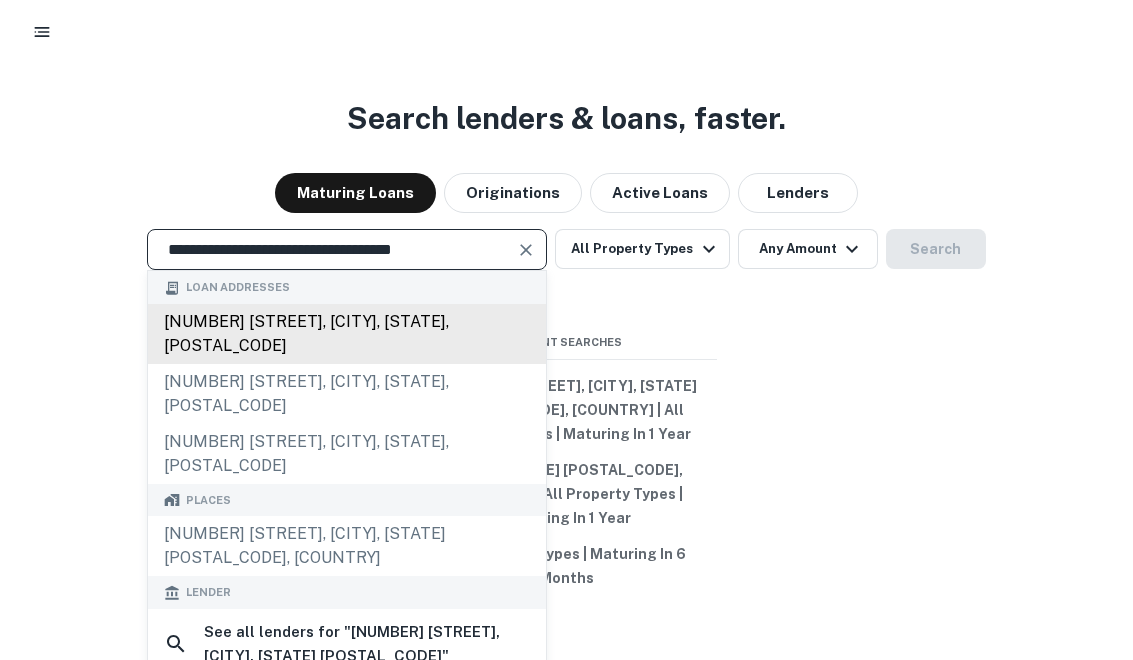 scroll, scrollTop: 0, scrollLeft: 0, axis: both 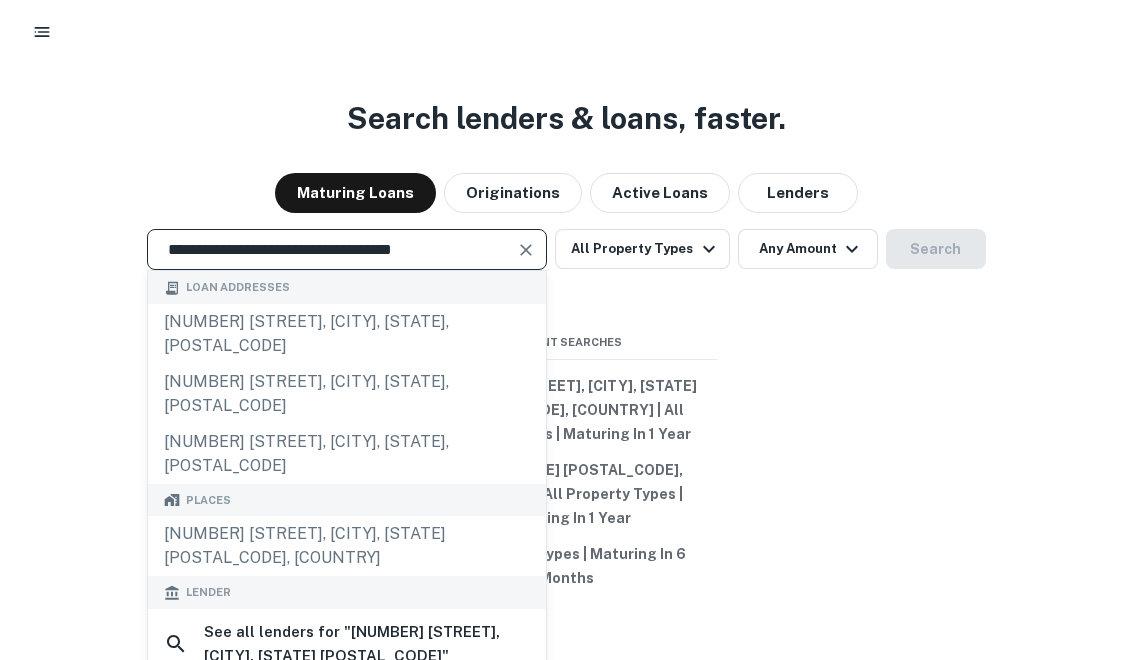 type on "**********" 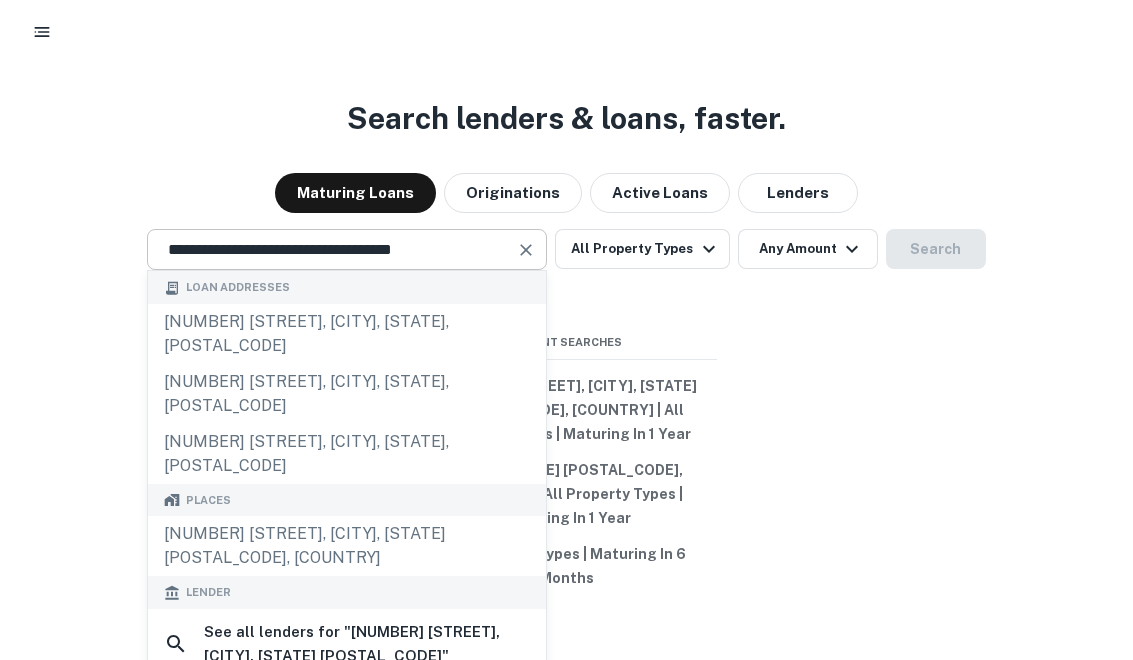 click on "**********" at bounding box center [347, 249] 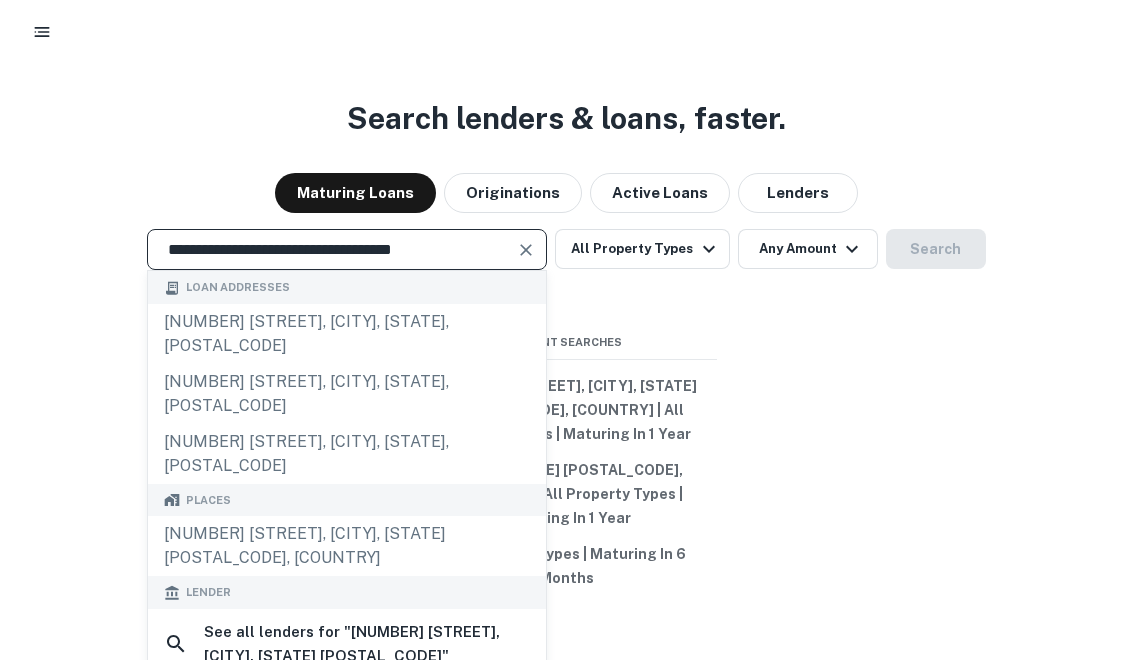 click at bounding box center (526, 250) 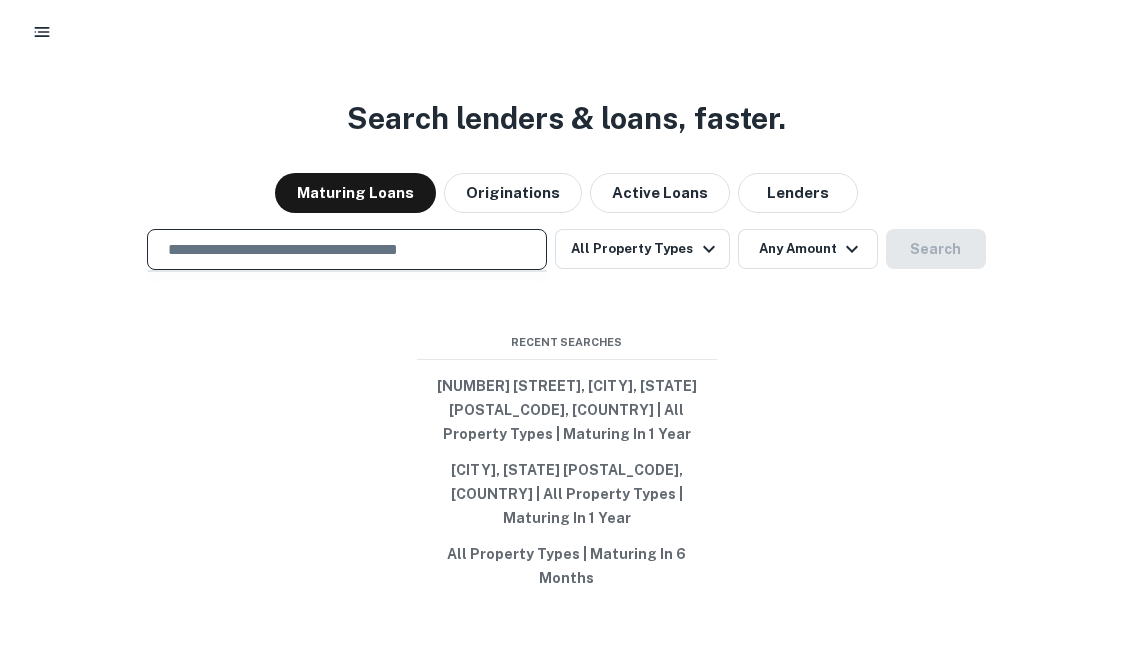 click at bounding box center (347, 249) 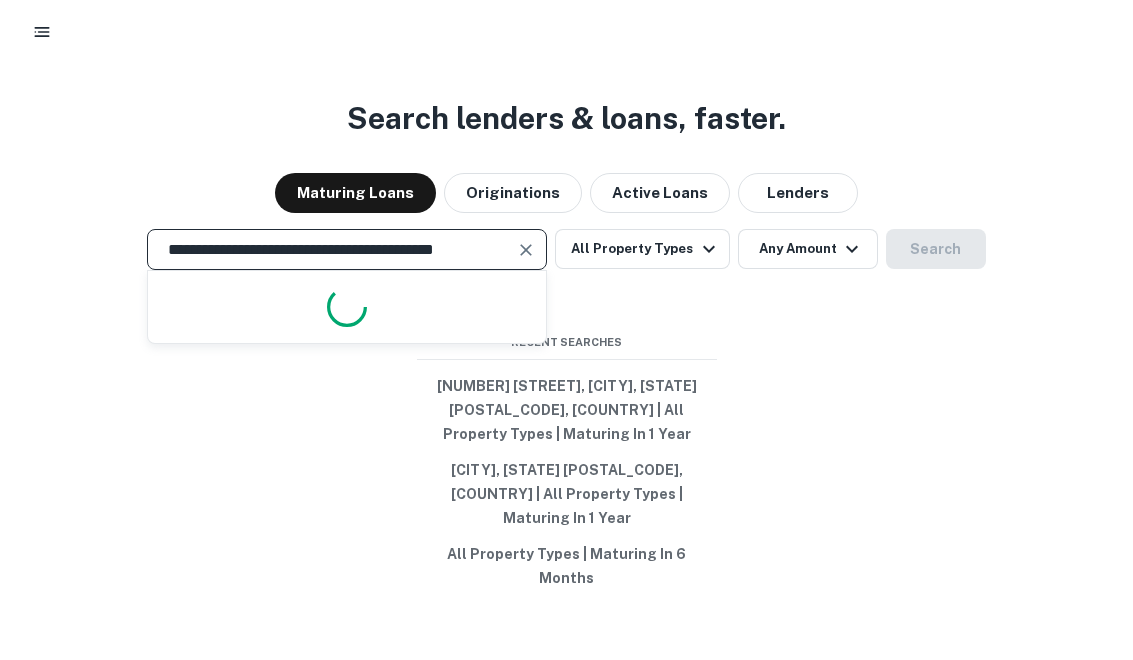 scroll, scrollTop: 0, scrollLeft: 9, axis: horizontal 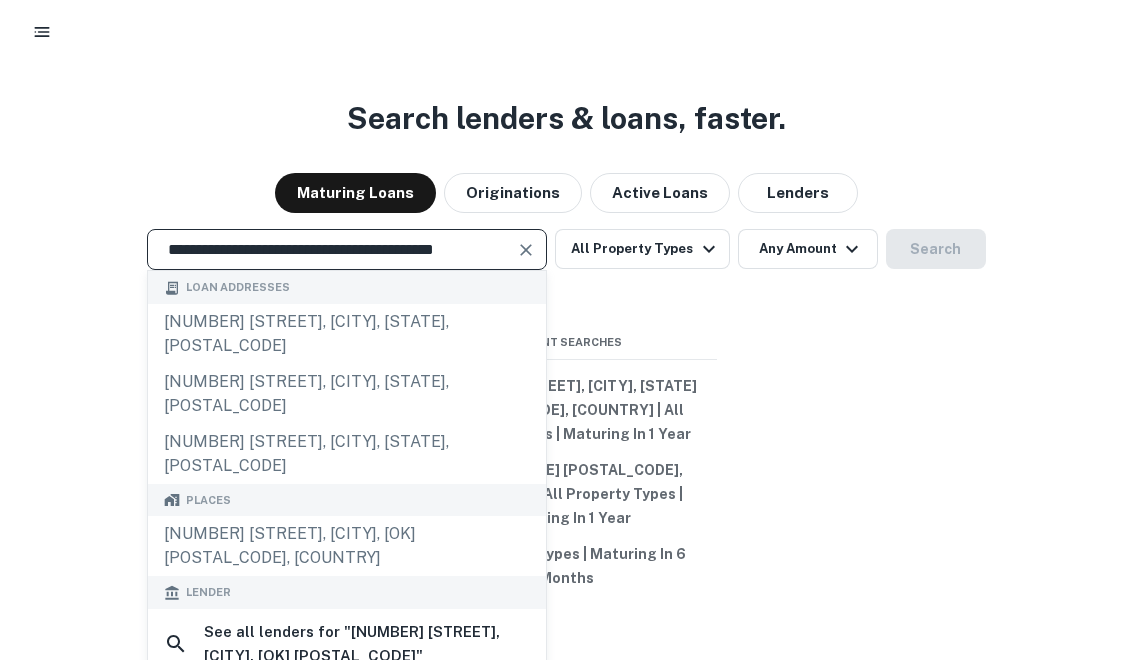 click on "**********" at bounding box center (332, 249) 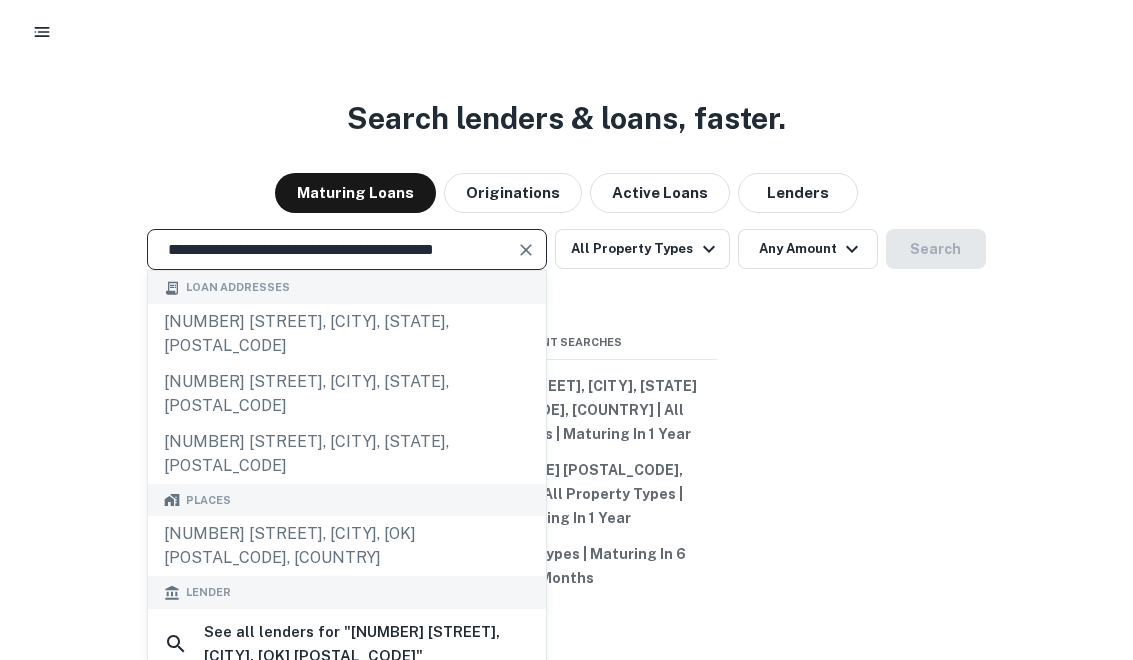 click on "**********" at bounding box center (347, 249) 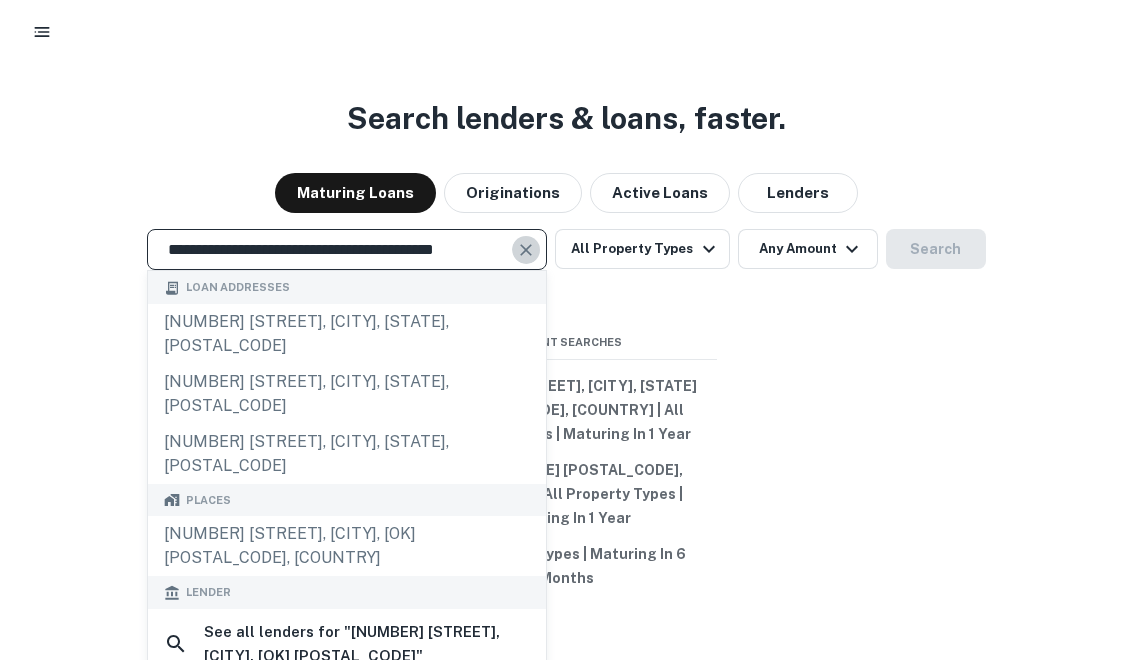 click at bounding box center (526, 250) 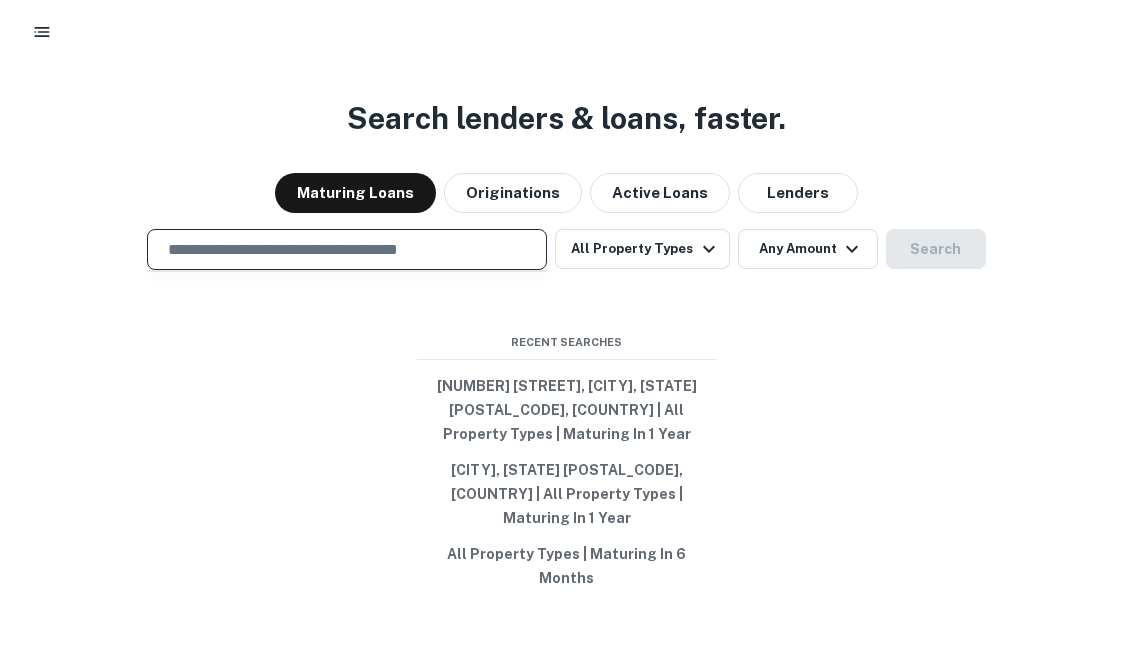 paste on "**********" 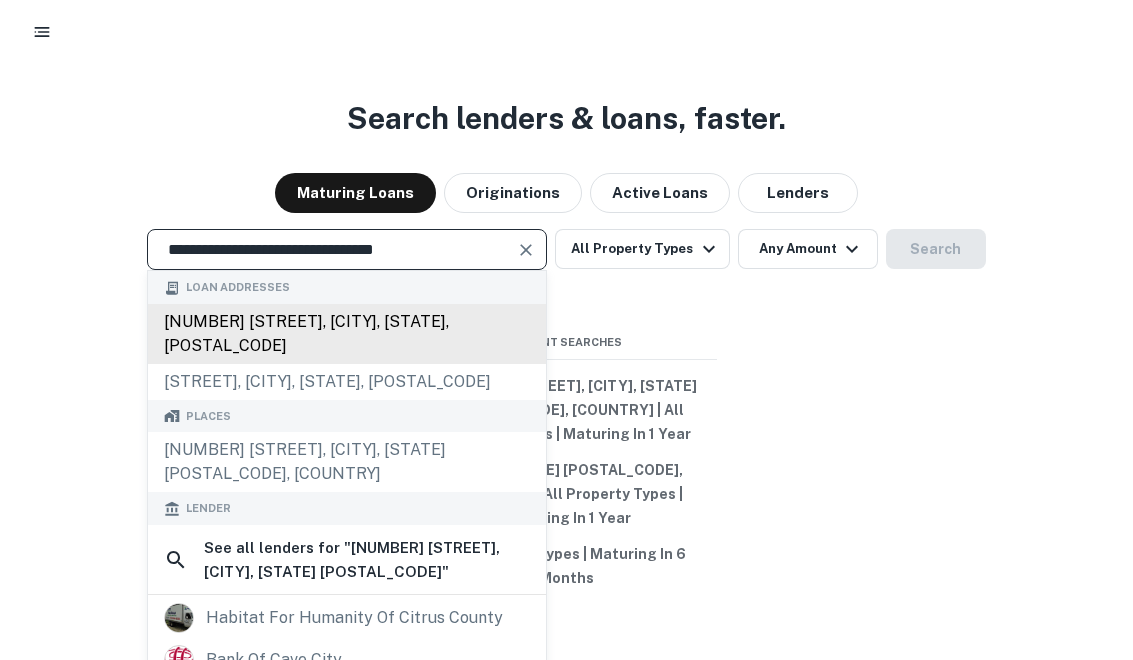 click on "[NUMBER] [STREET], [CITY], [STATE], [POSTAL_CODE]" at bounding box center [347, 334] 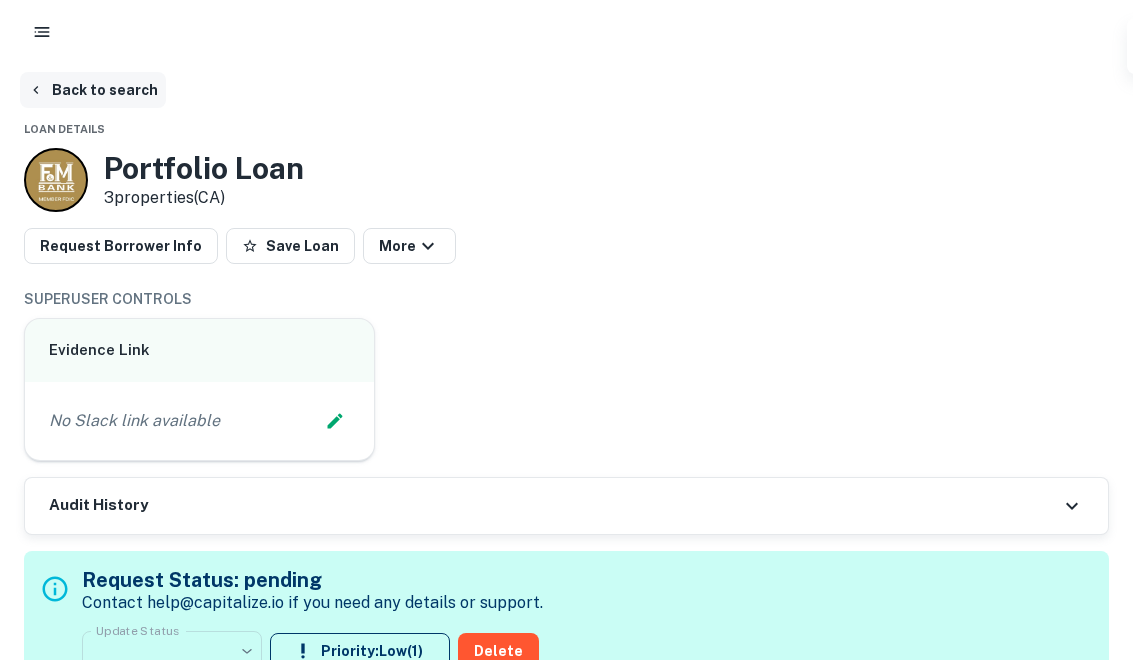 click on "Back to search" at bounding box center [93, 90] 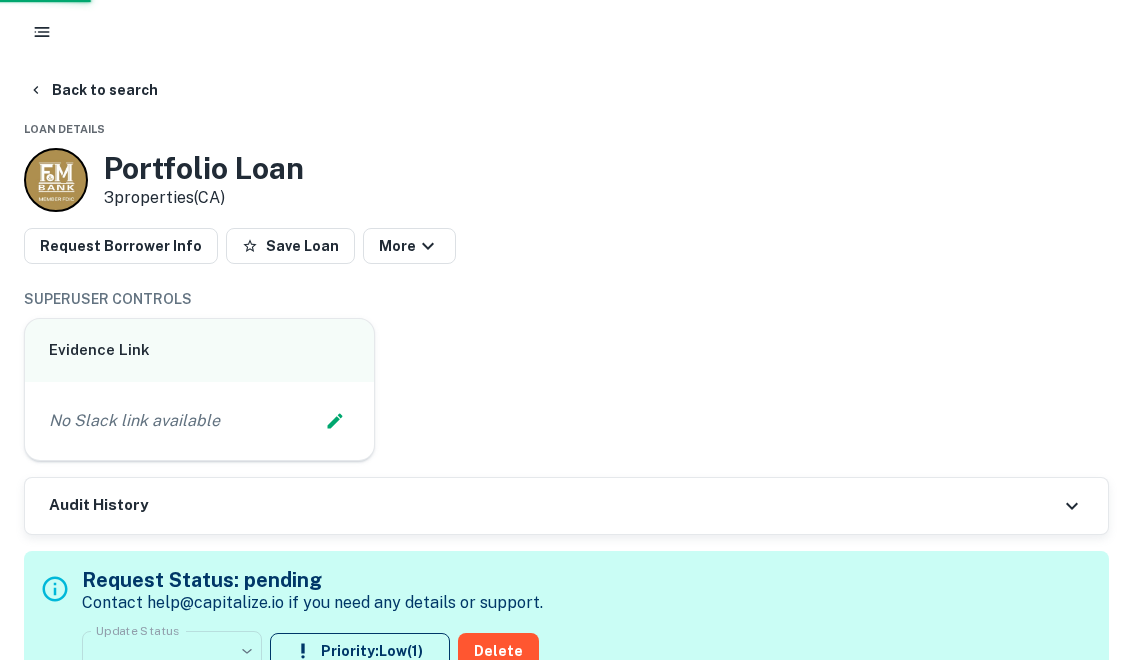 scroll, scrollTop: 0, scrollLeft: 0, axis: both 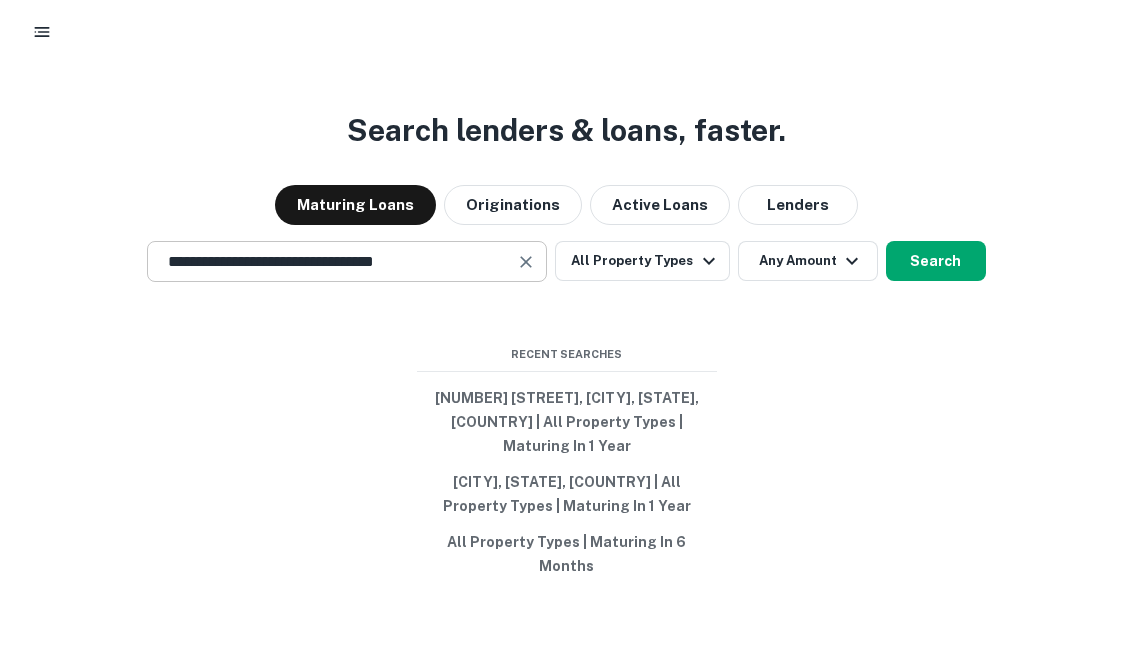 click on "**********" at bounding box center [347, 261] 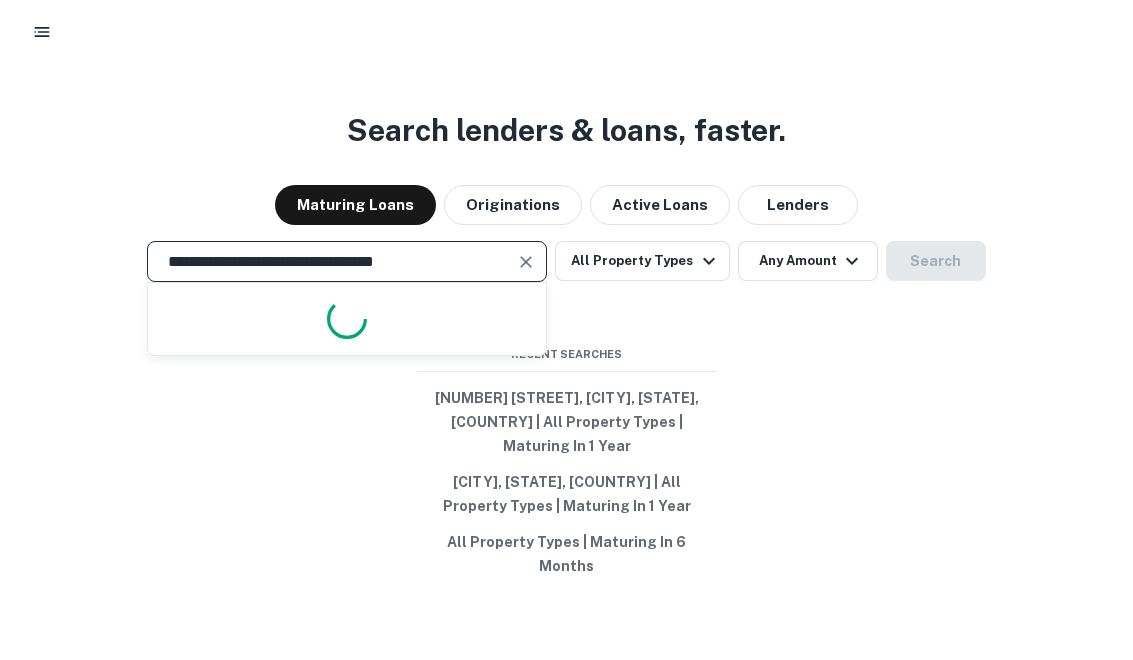 click at bounding box center [526, 262] 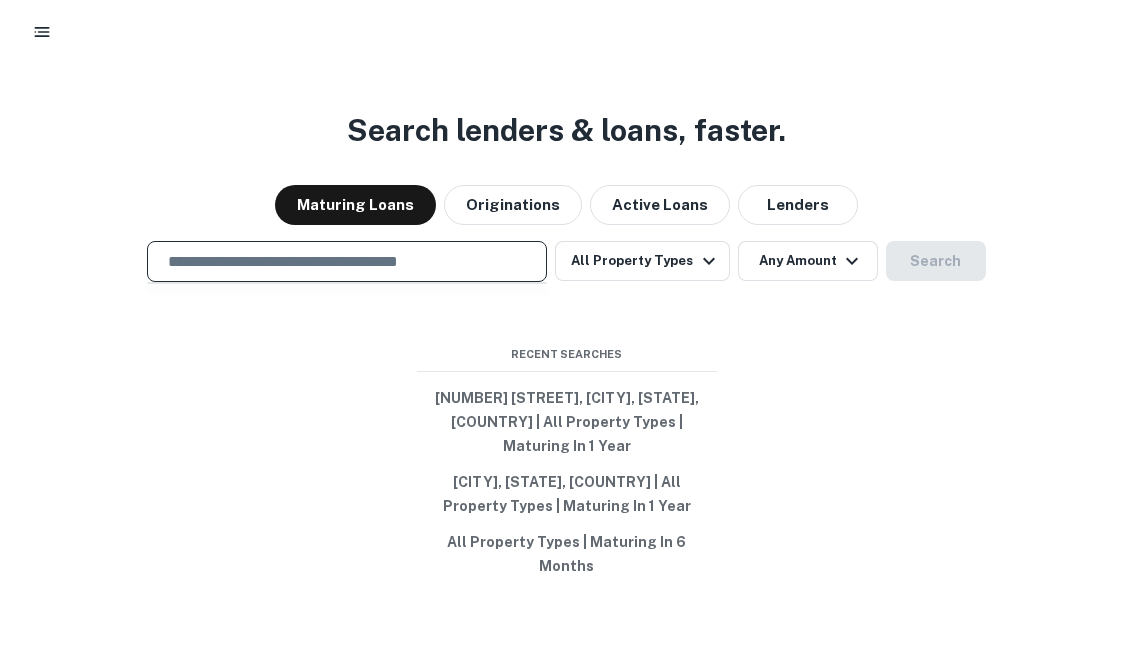 paste on "**********" 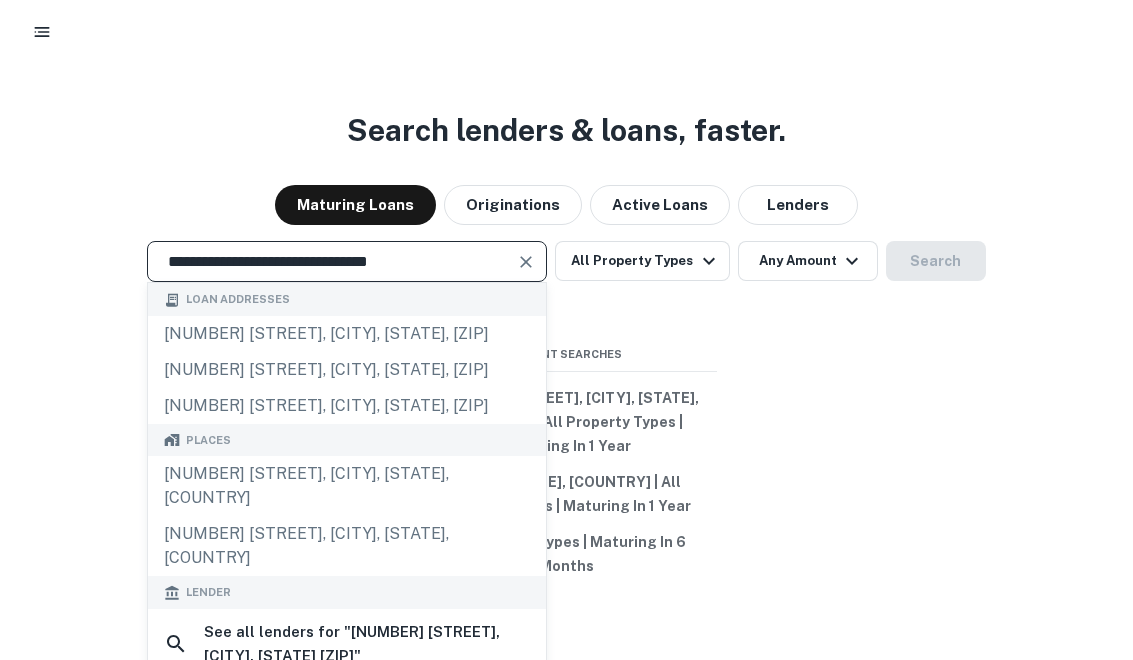type on "**********" 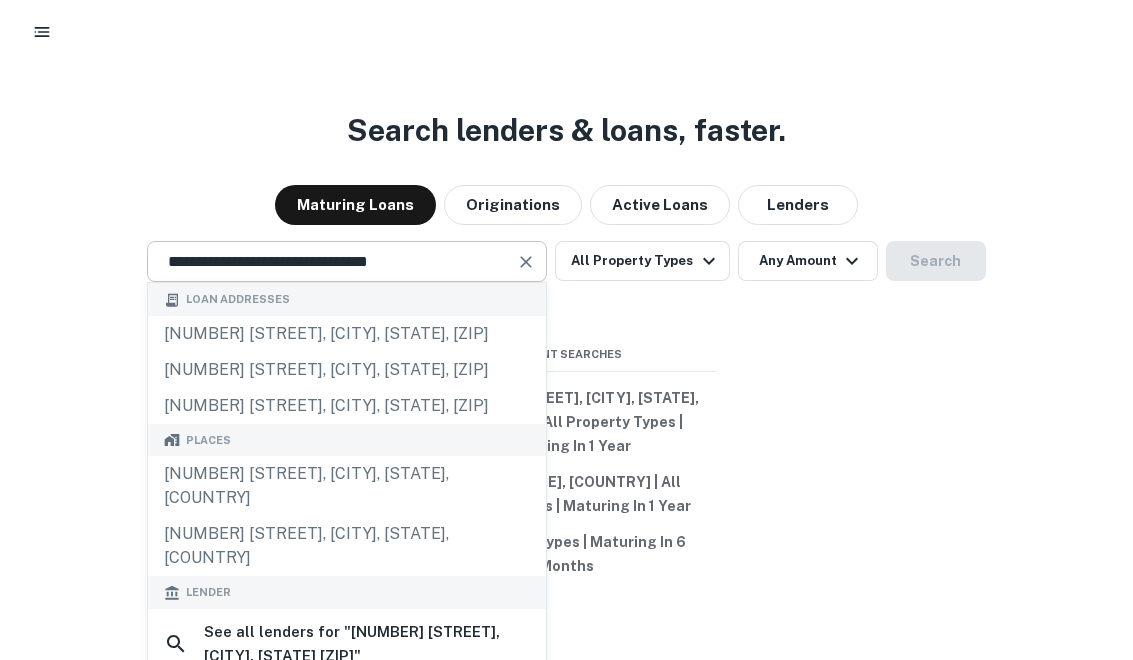 click at bounding box center (526, 262) 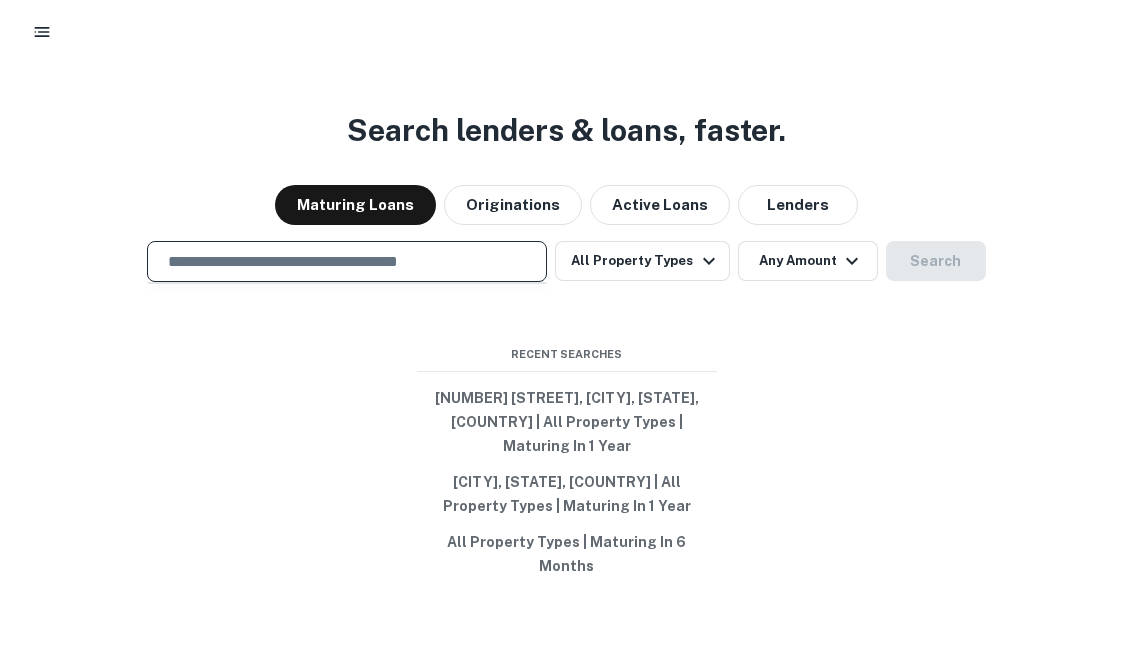 paste on "**********" 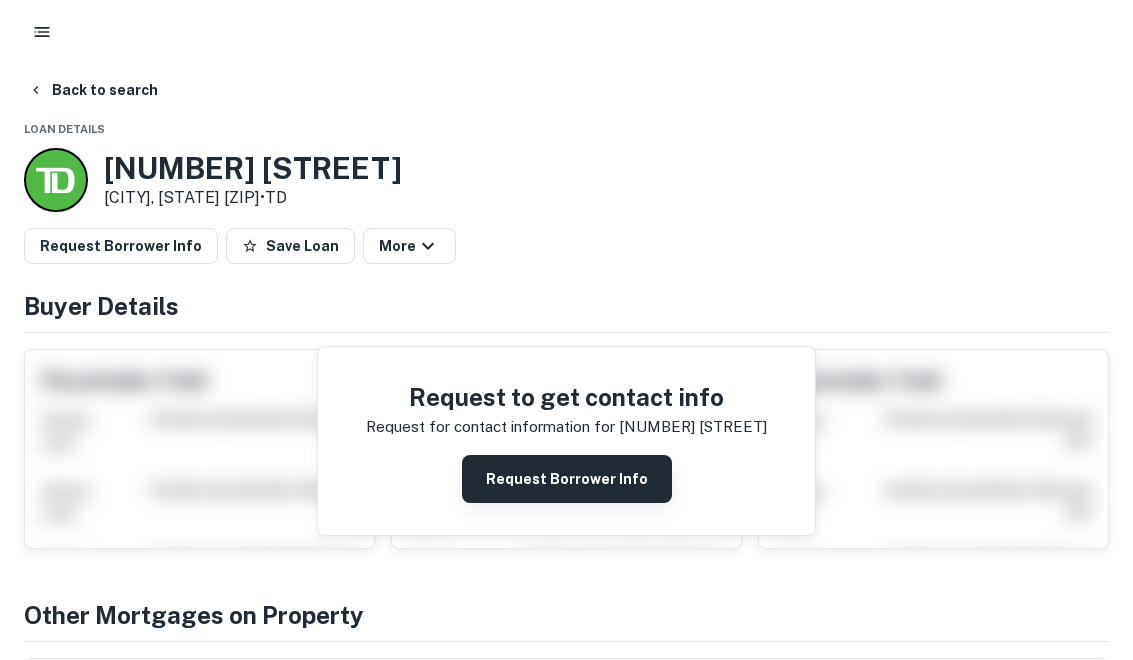 click on "Request Borrower Info" at bounding box center (567, 479) 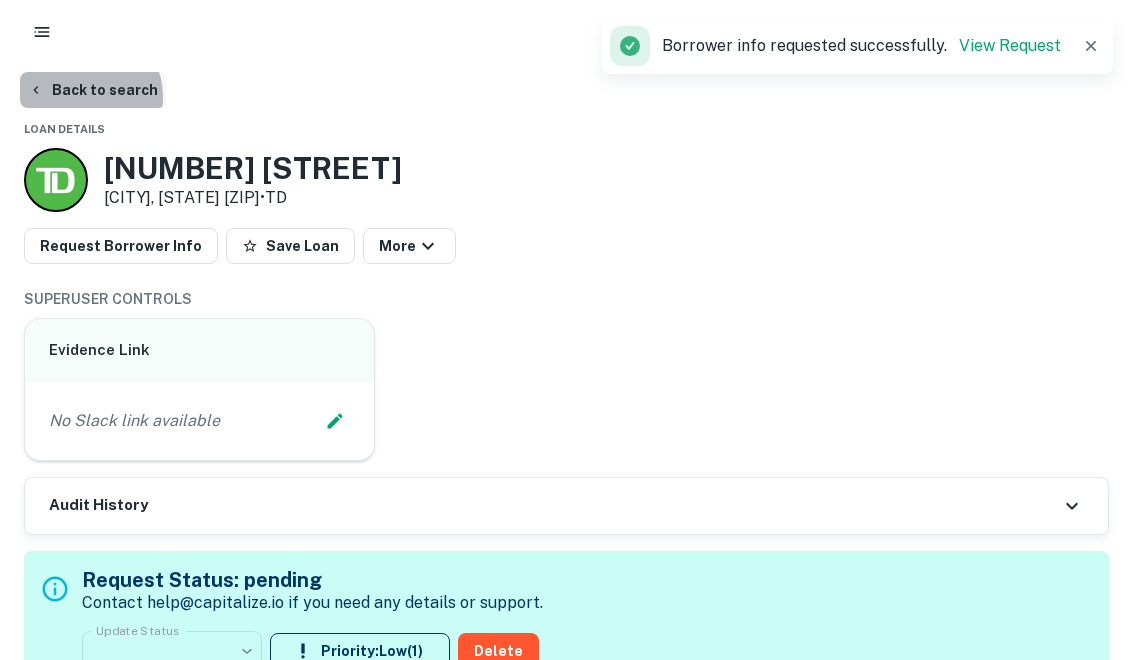 click on "Back to search" at bounding box center [93, 90] 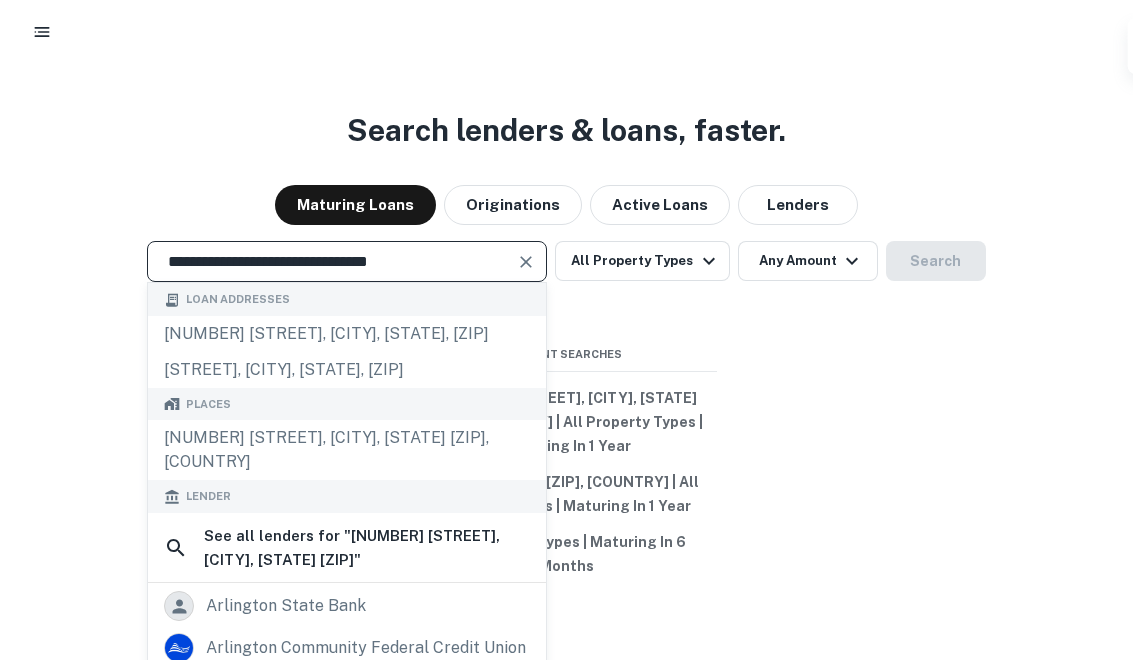 scroll, scrollTop: 0, scrollLeft: 0, axis: both 